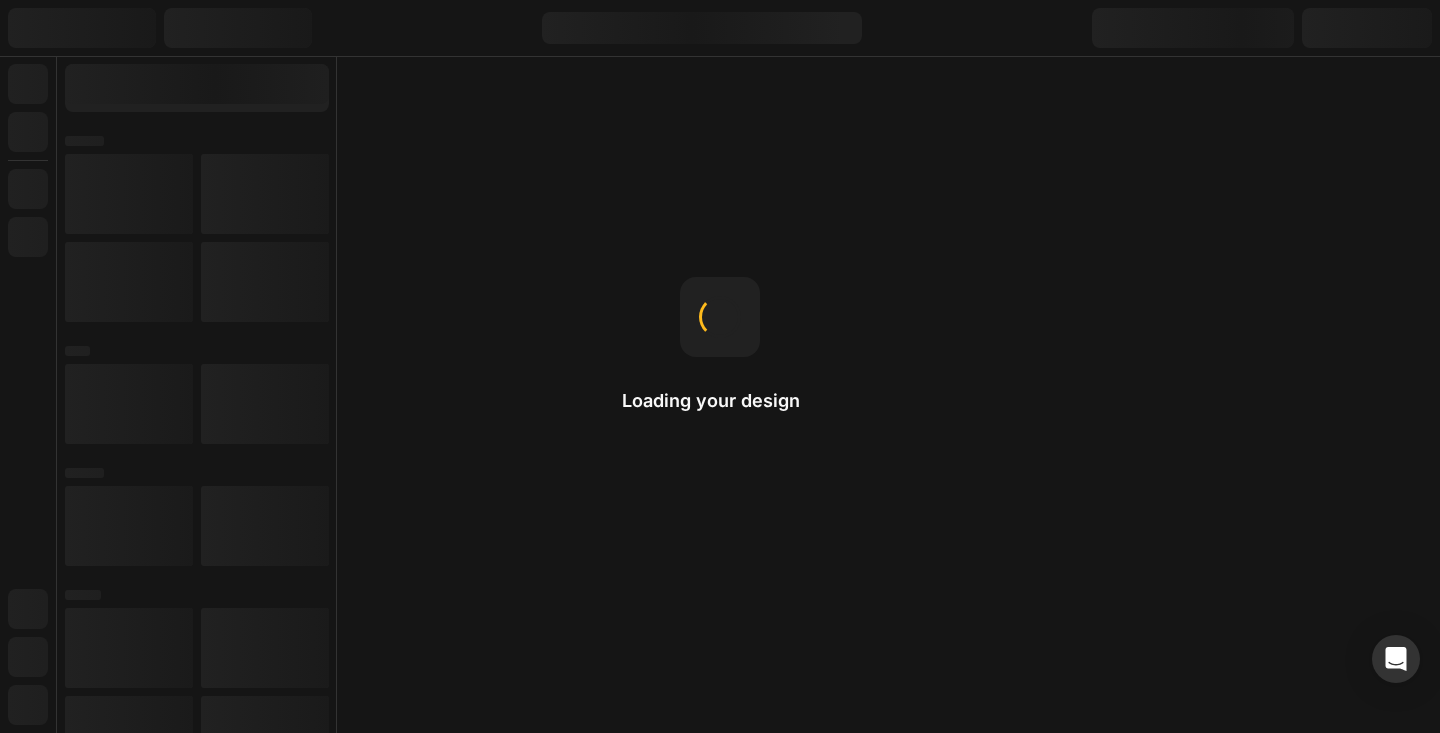 scroll, scrollTop: 0, scrollLeft: 0, axis: both 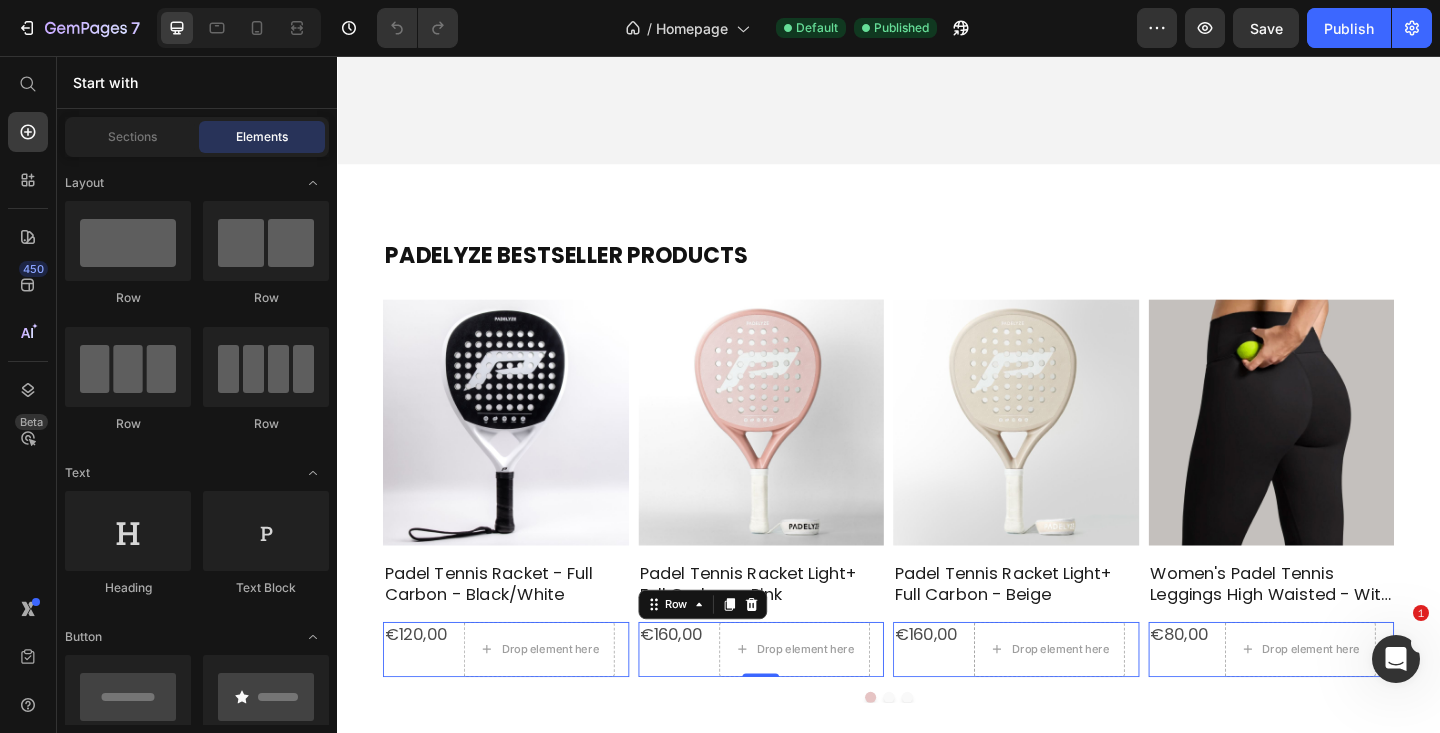 click on "€160,00 Product Price" at bounding box center [701, 702] 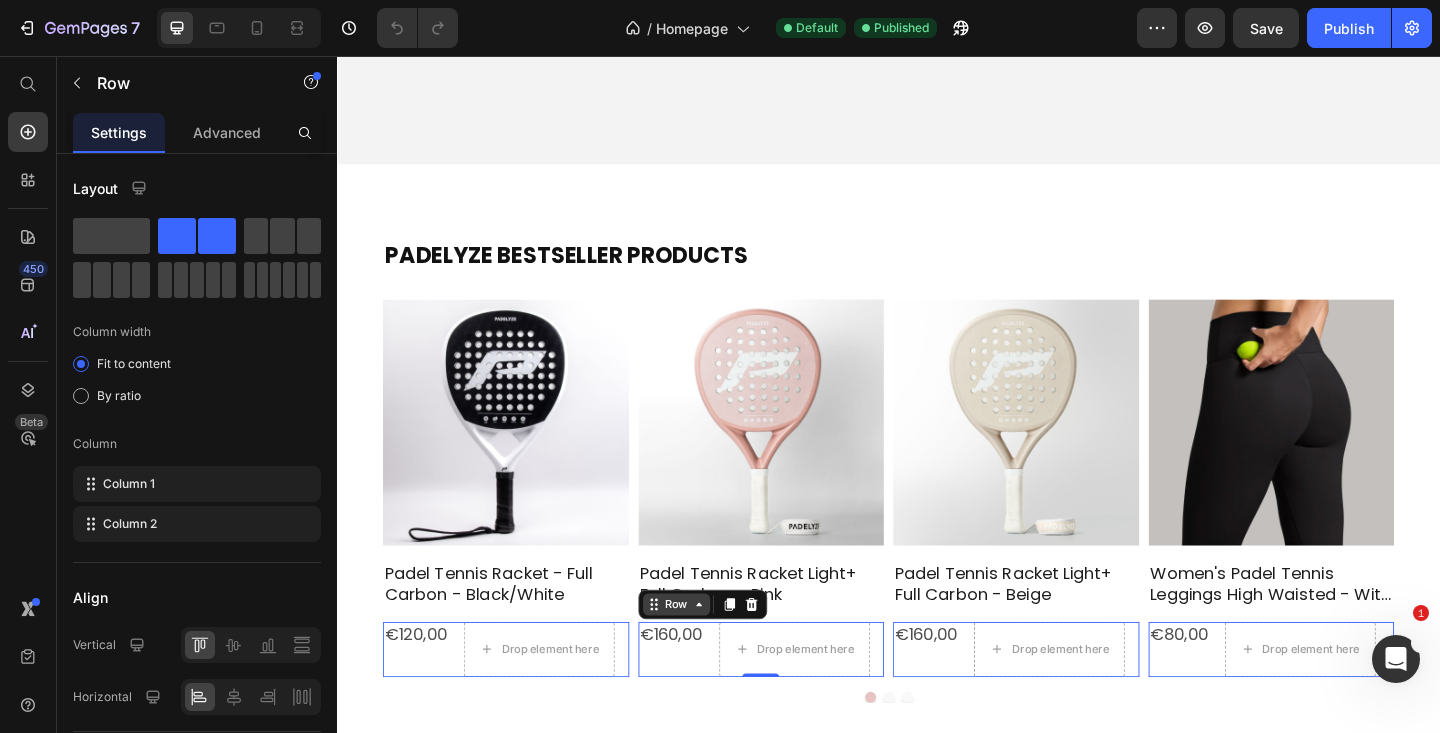 click on "Row" at bounding box center [706, 653] 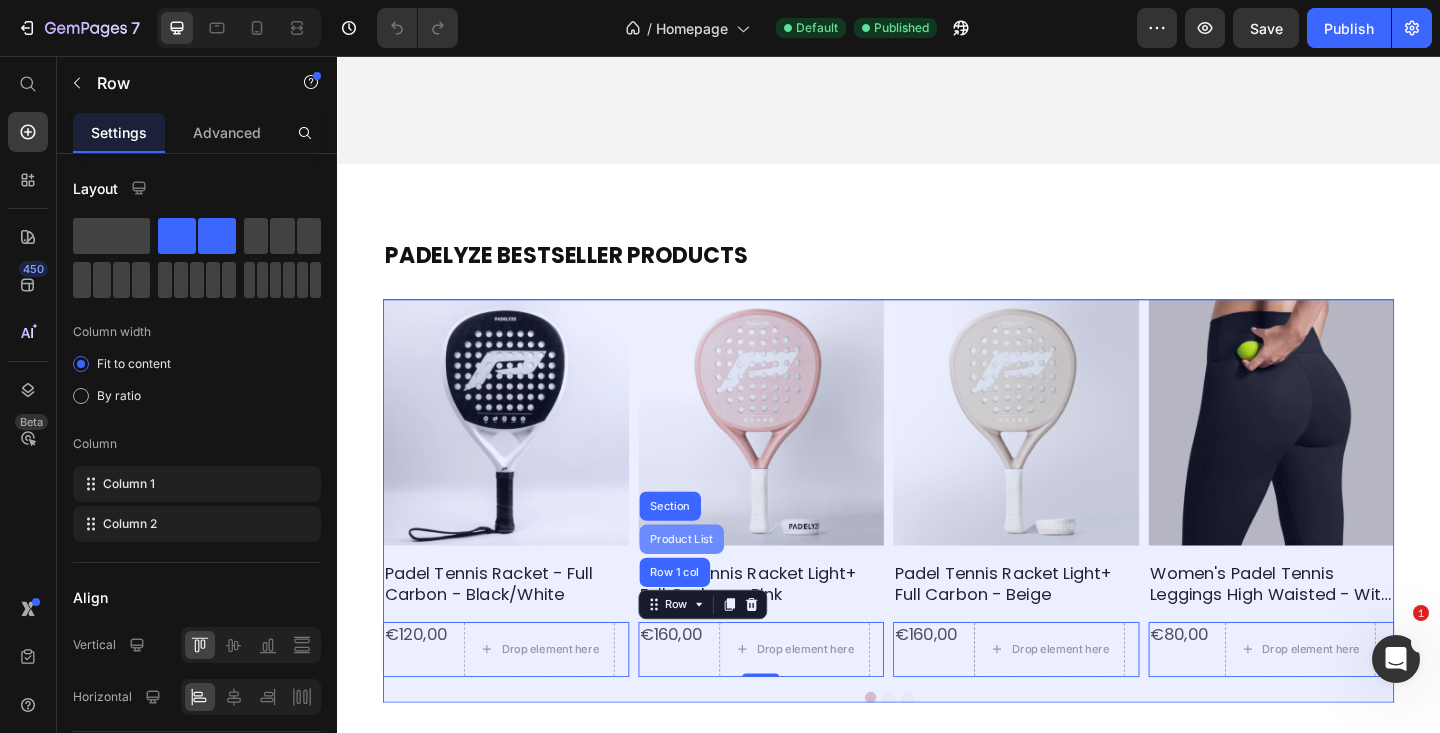 click on "Product List" at bounding box center (712, 582) 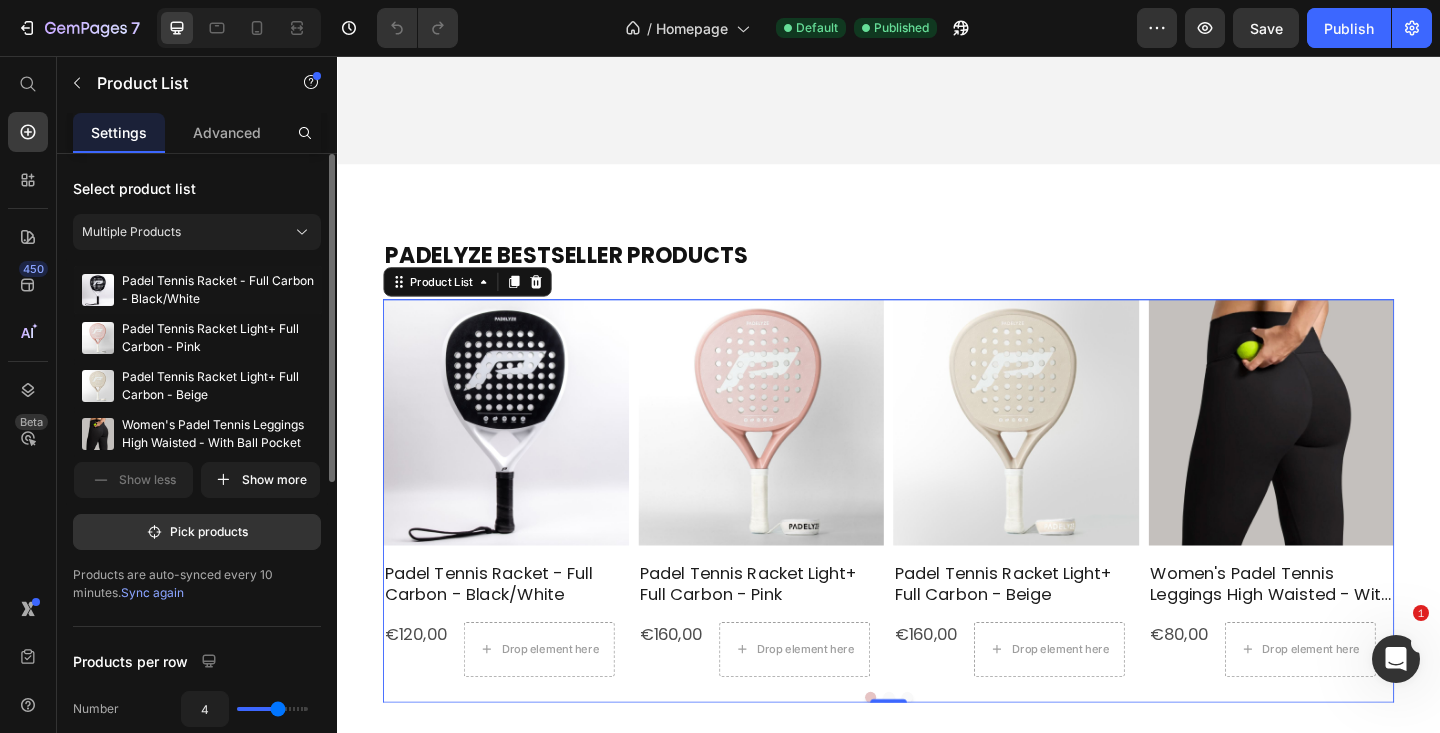 type 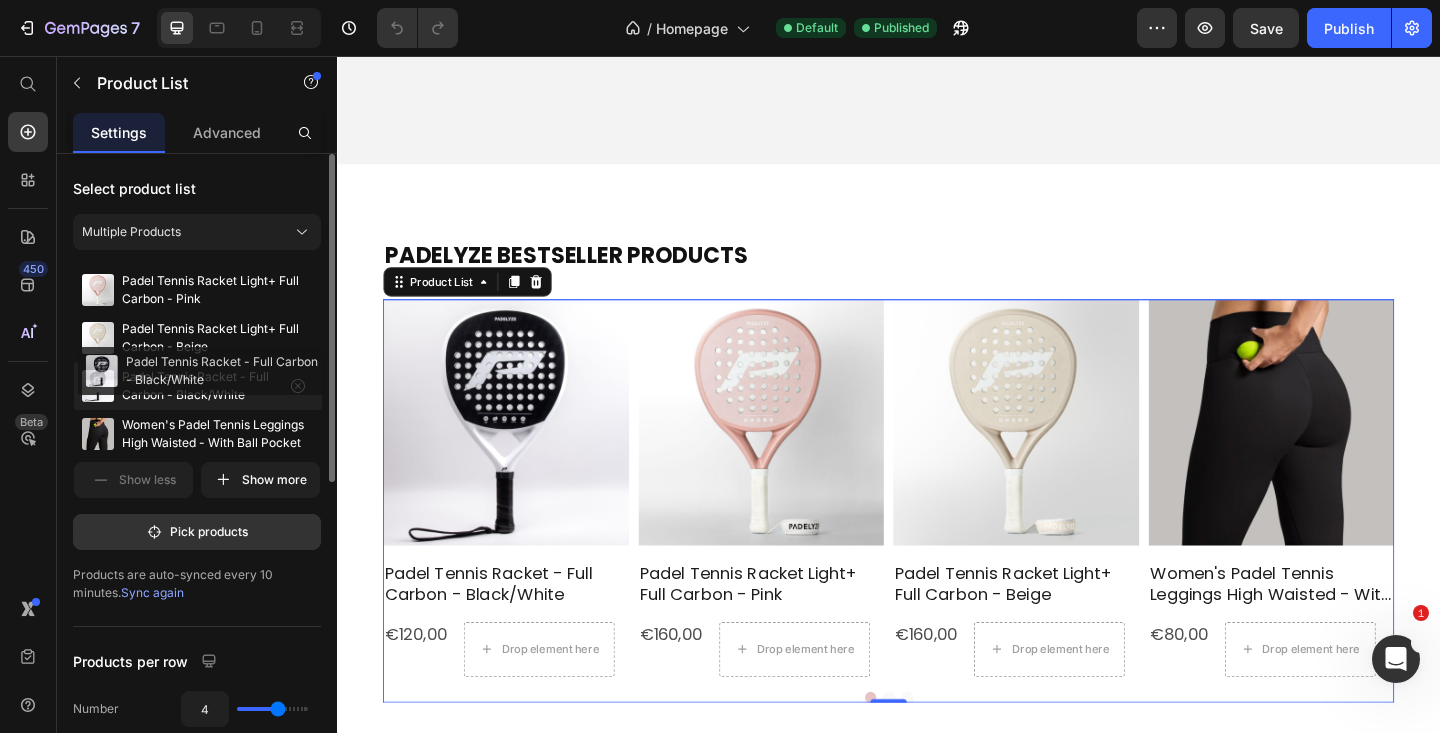 drag, startPoint x: 157, startPoint y: 307, endPoint x: 161, endPoint y: 388, distance: 81.09871 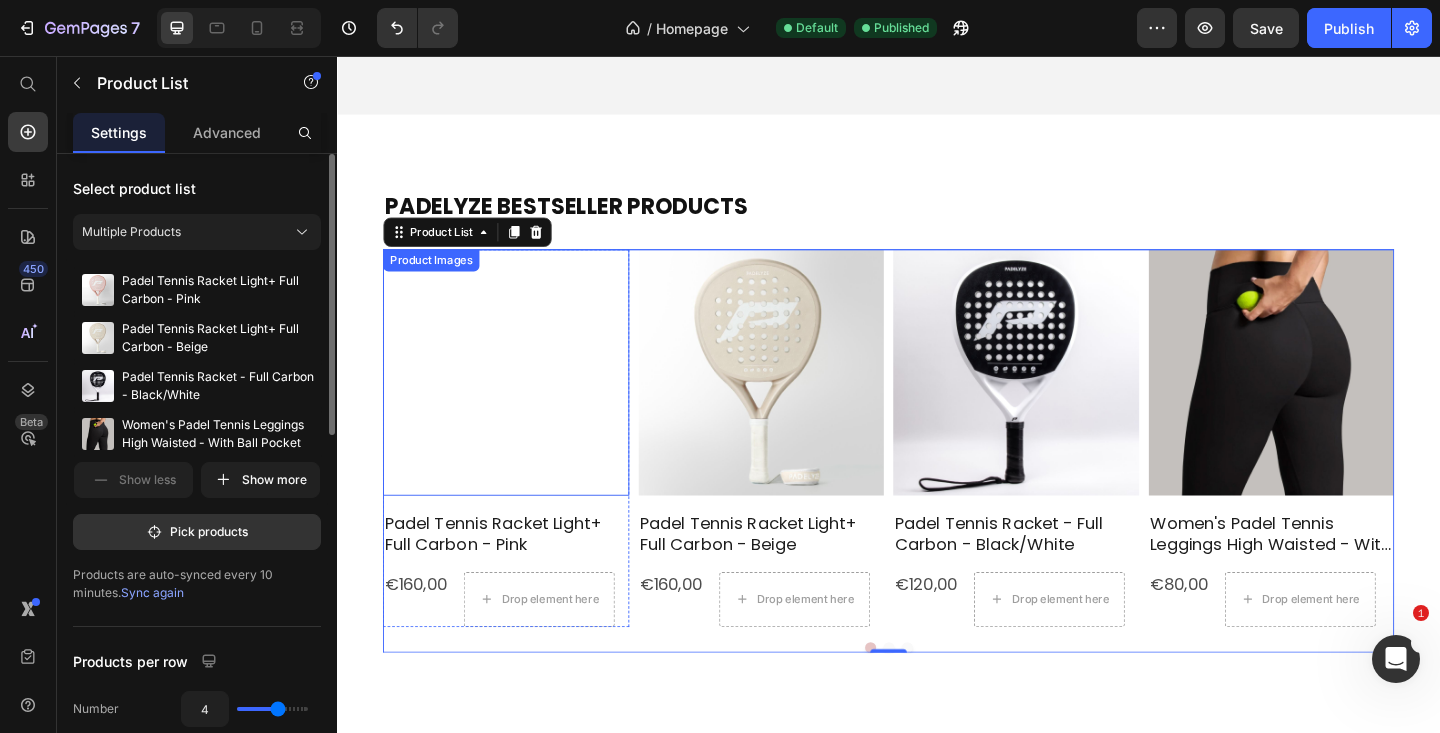 scroll, scrollTop: 534, scrollLeft: 0, axis: vertical 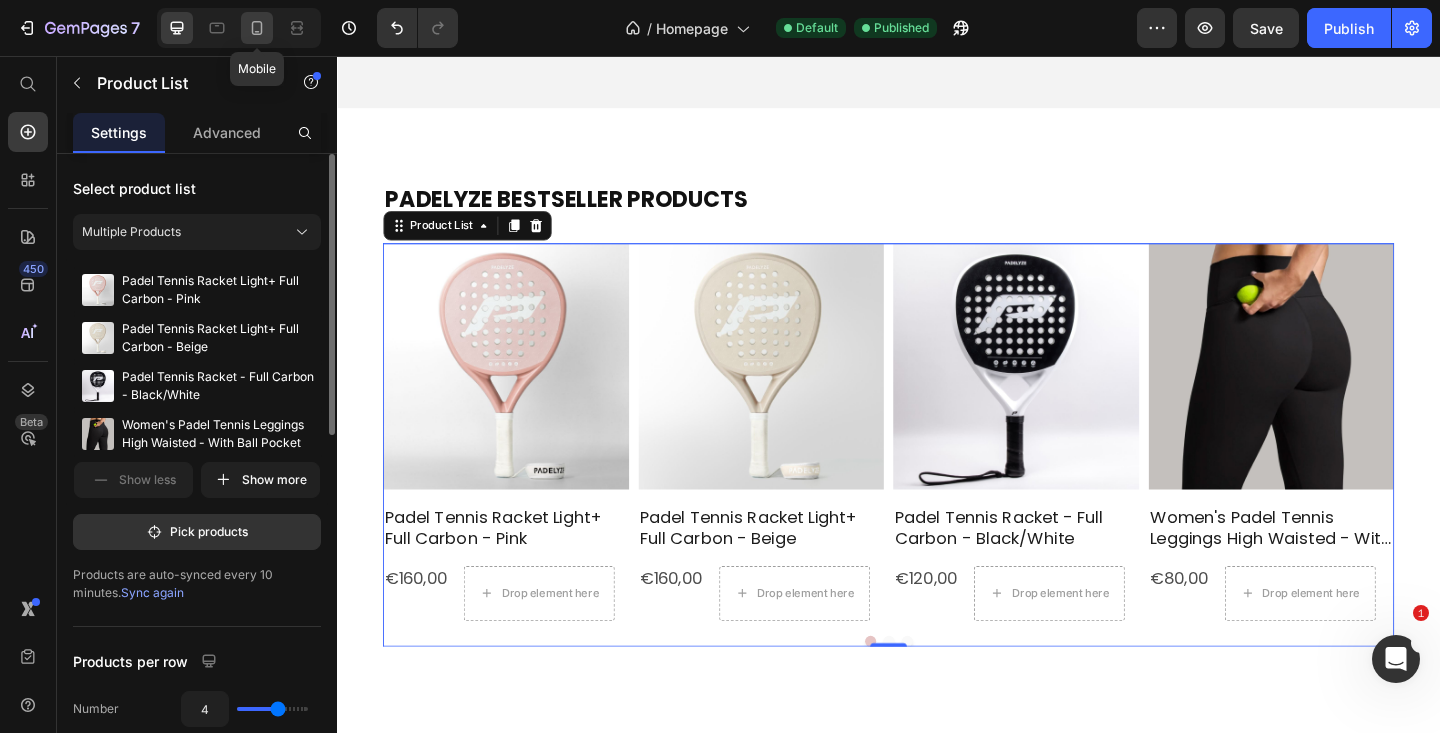 click 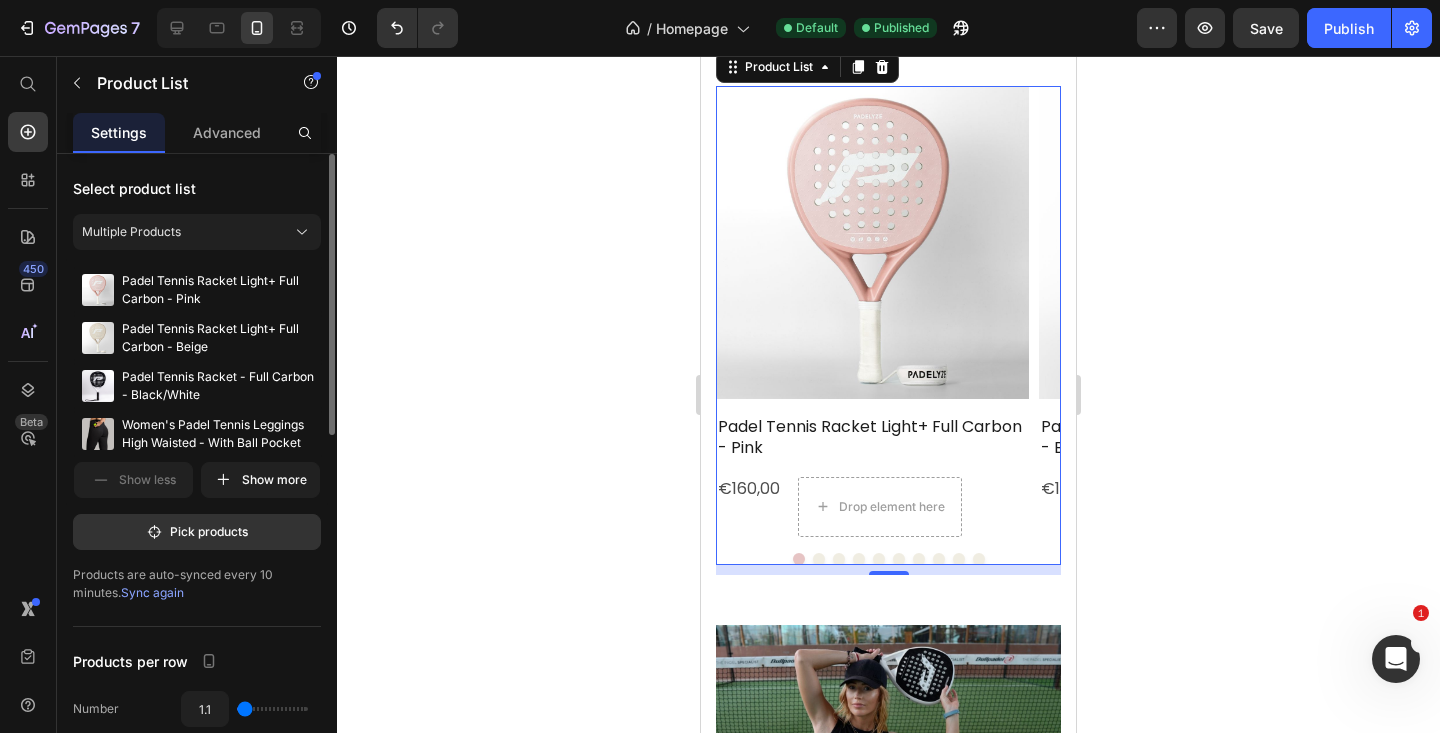 scroll, scrollTop: 403, scrollLeft: 0, axis: vertical 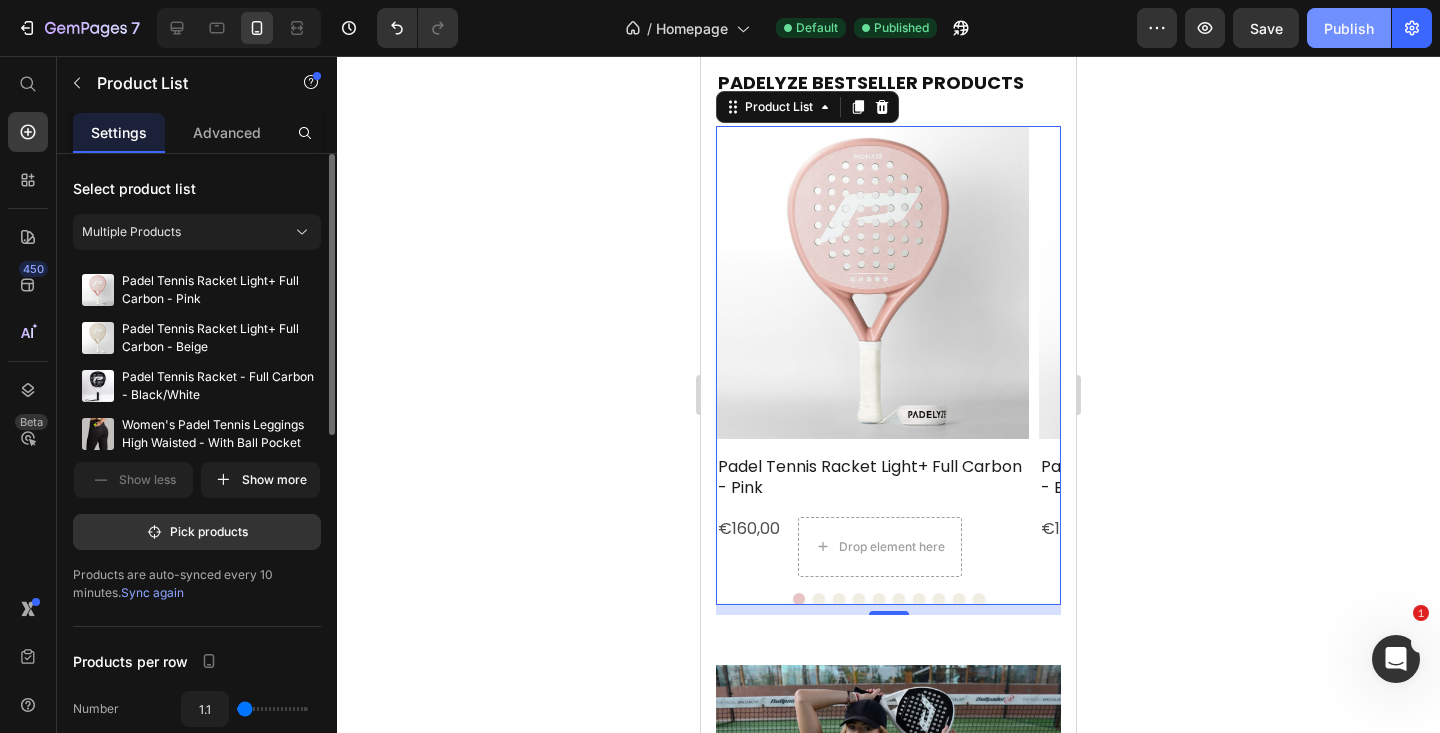 click on "Publish" 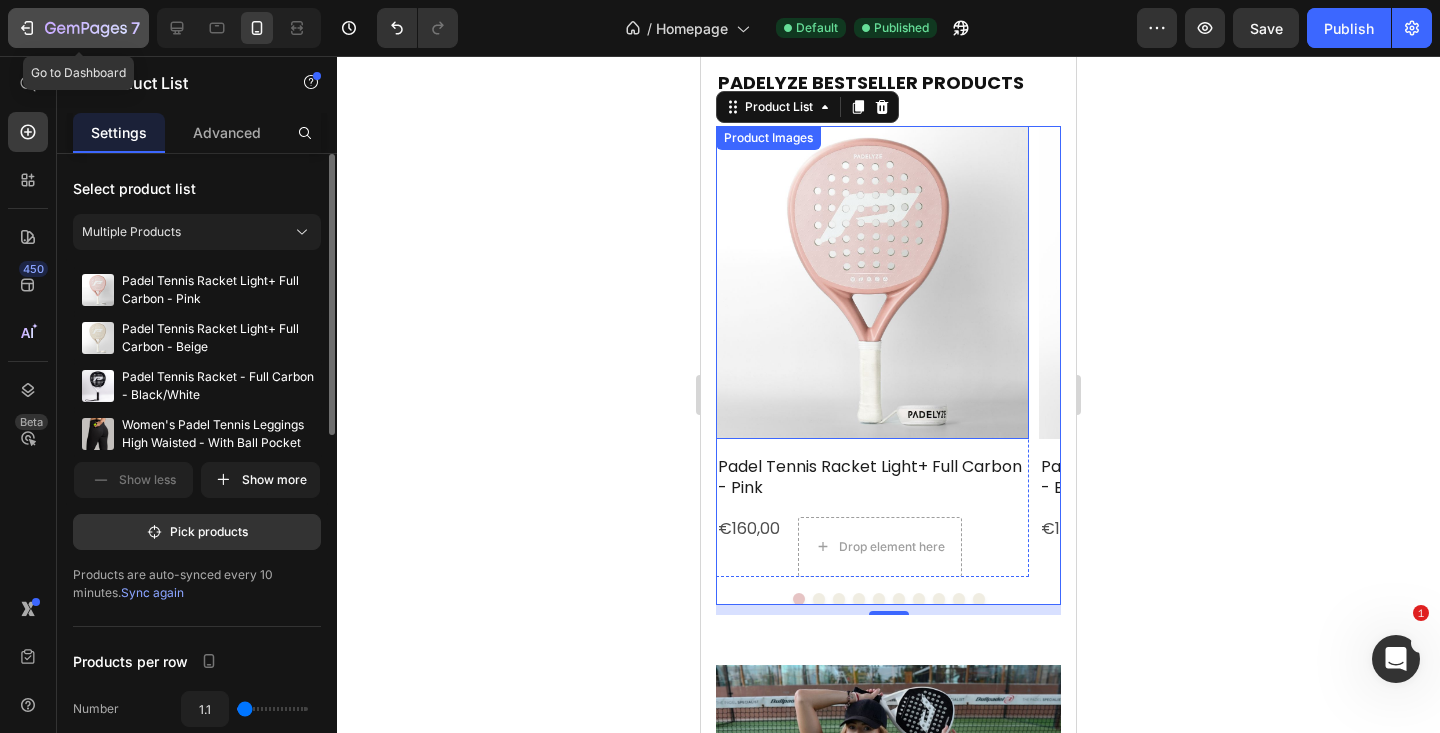 click on "7" 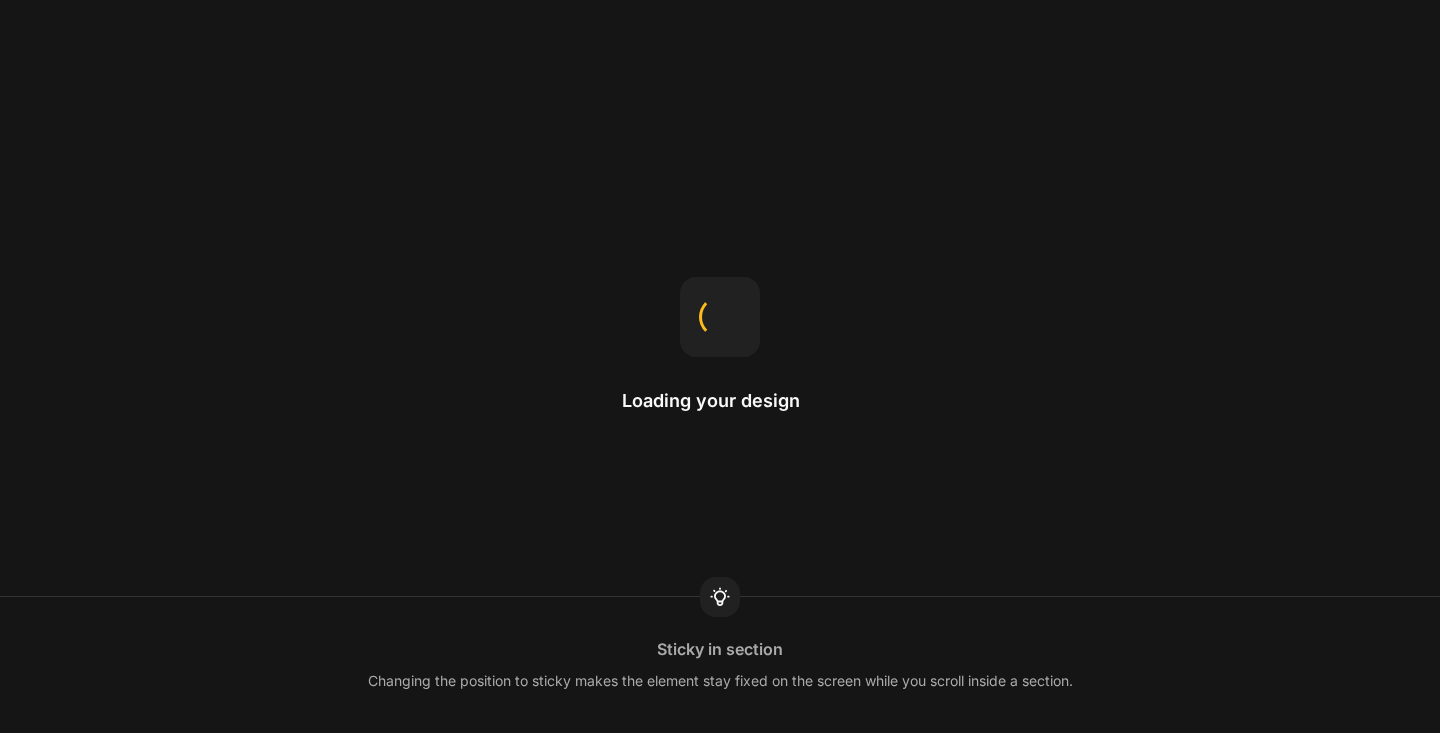scroll, scrollTop: 0, scrollLeft: 0, axis: both 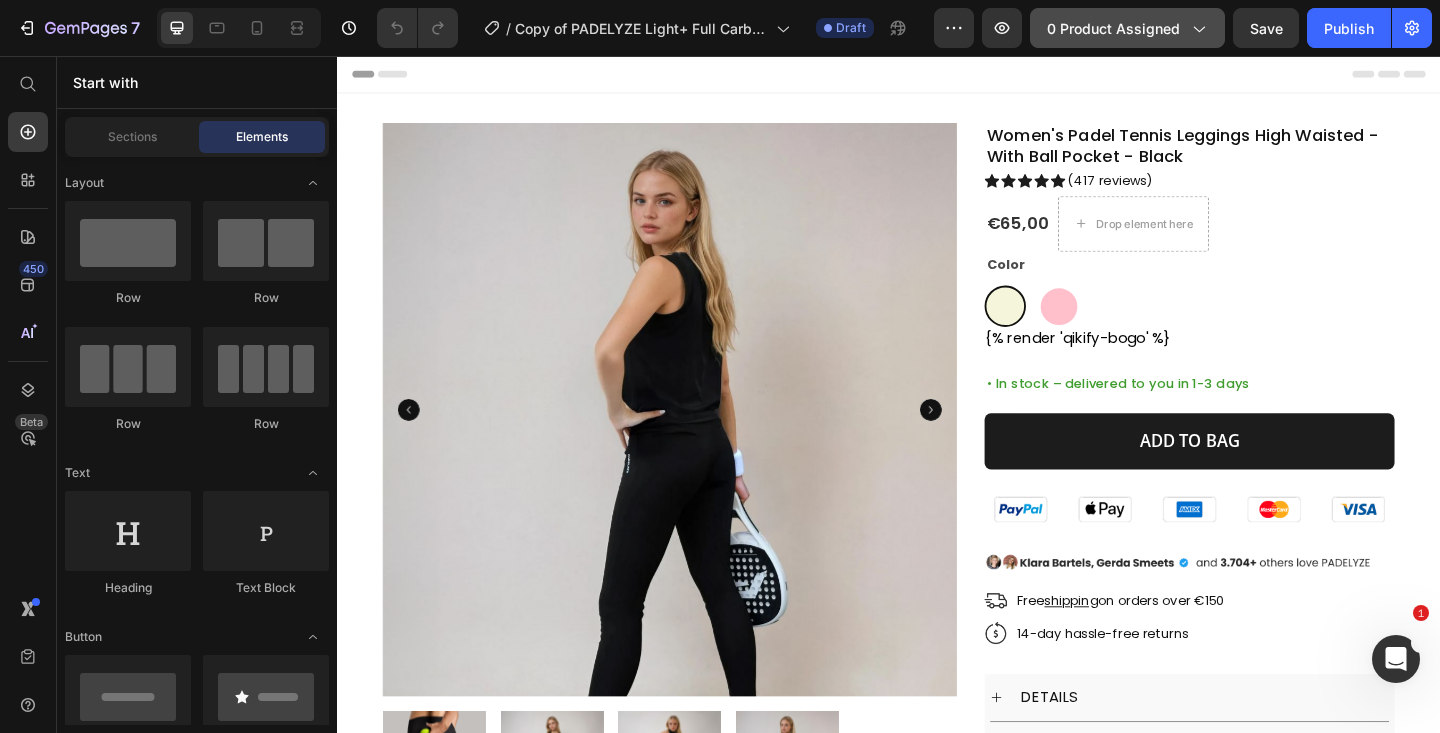 click on "0 product assigned" 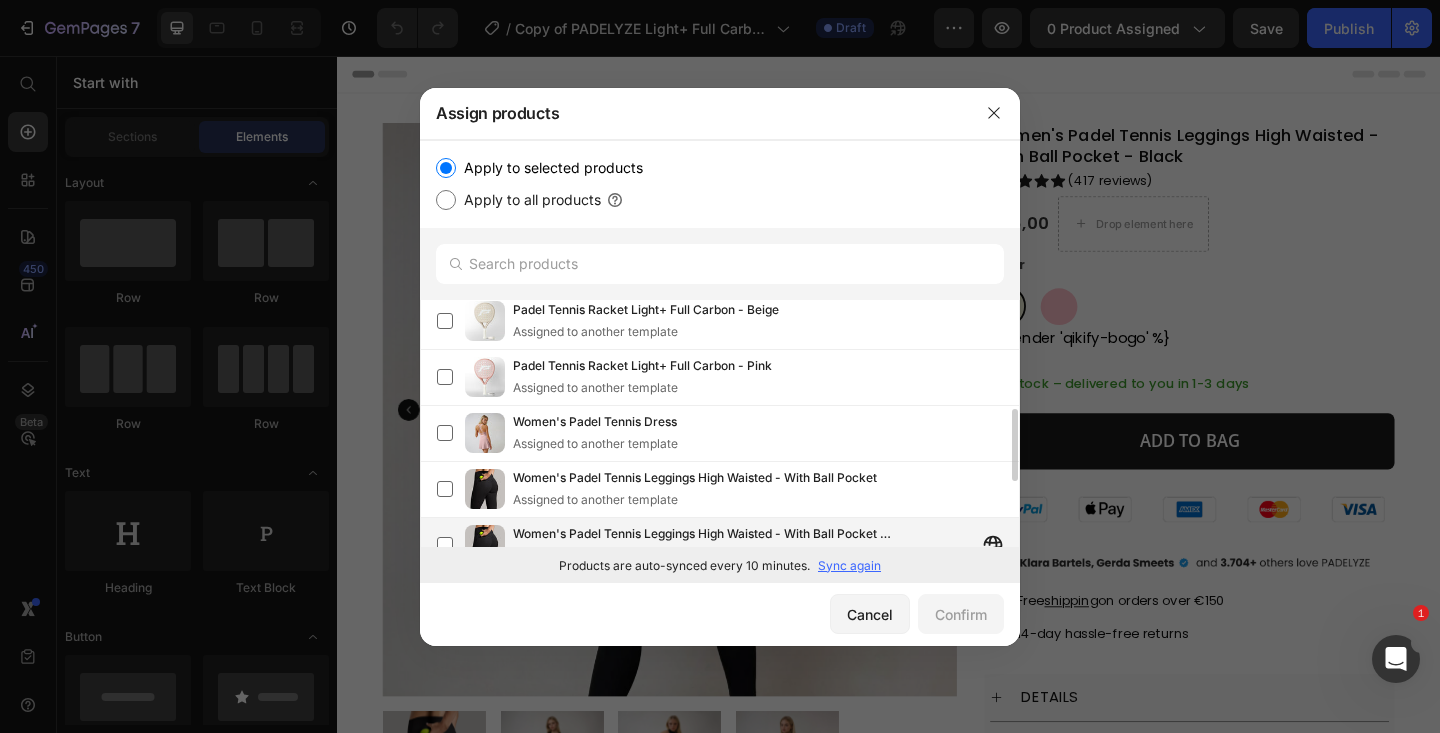 scroll, scrollTop: 393, scrollLeft: 0, axis: vertical 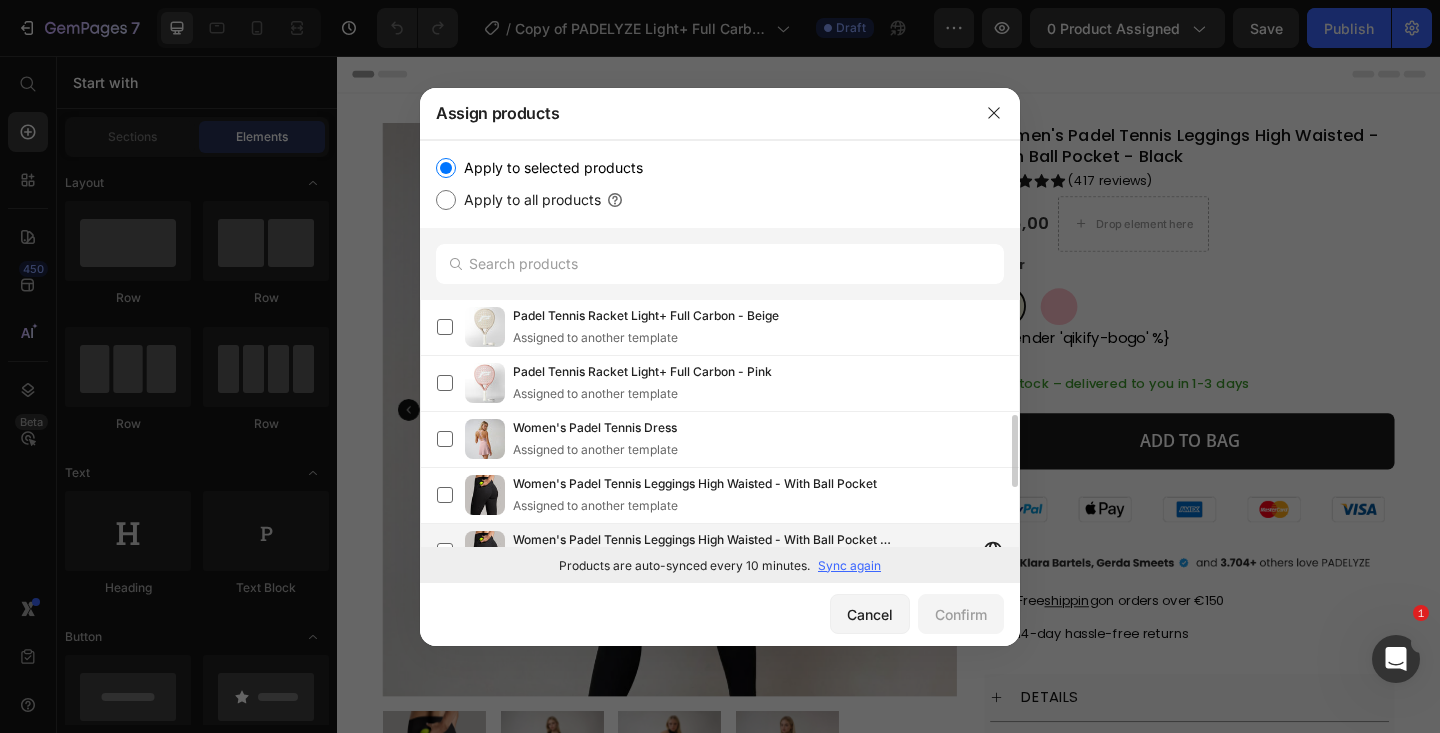 click on "Padel Tennis Racket Light+ Full Carbon - Pink" at bounding box center (642, 372) 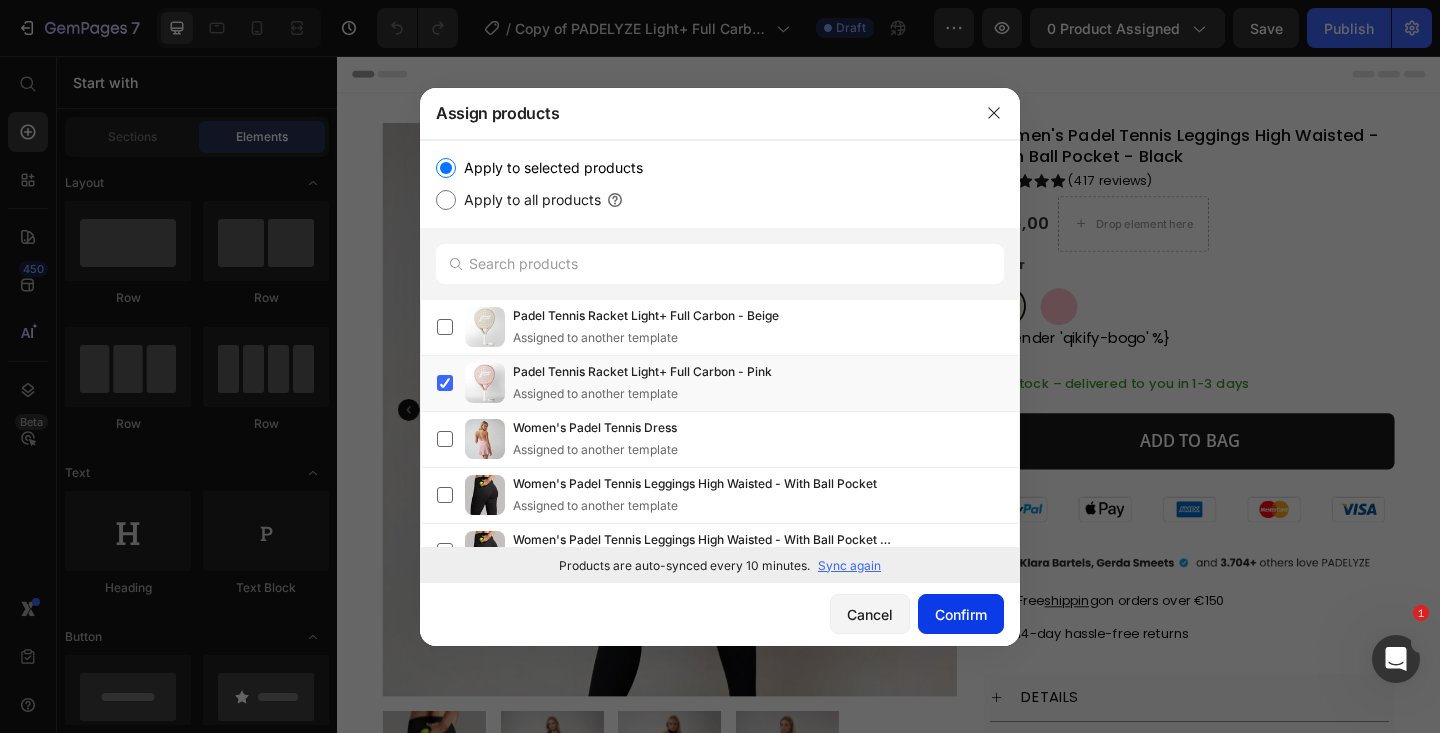 click on "Confirm" 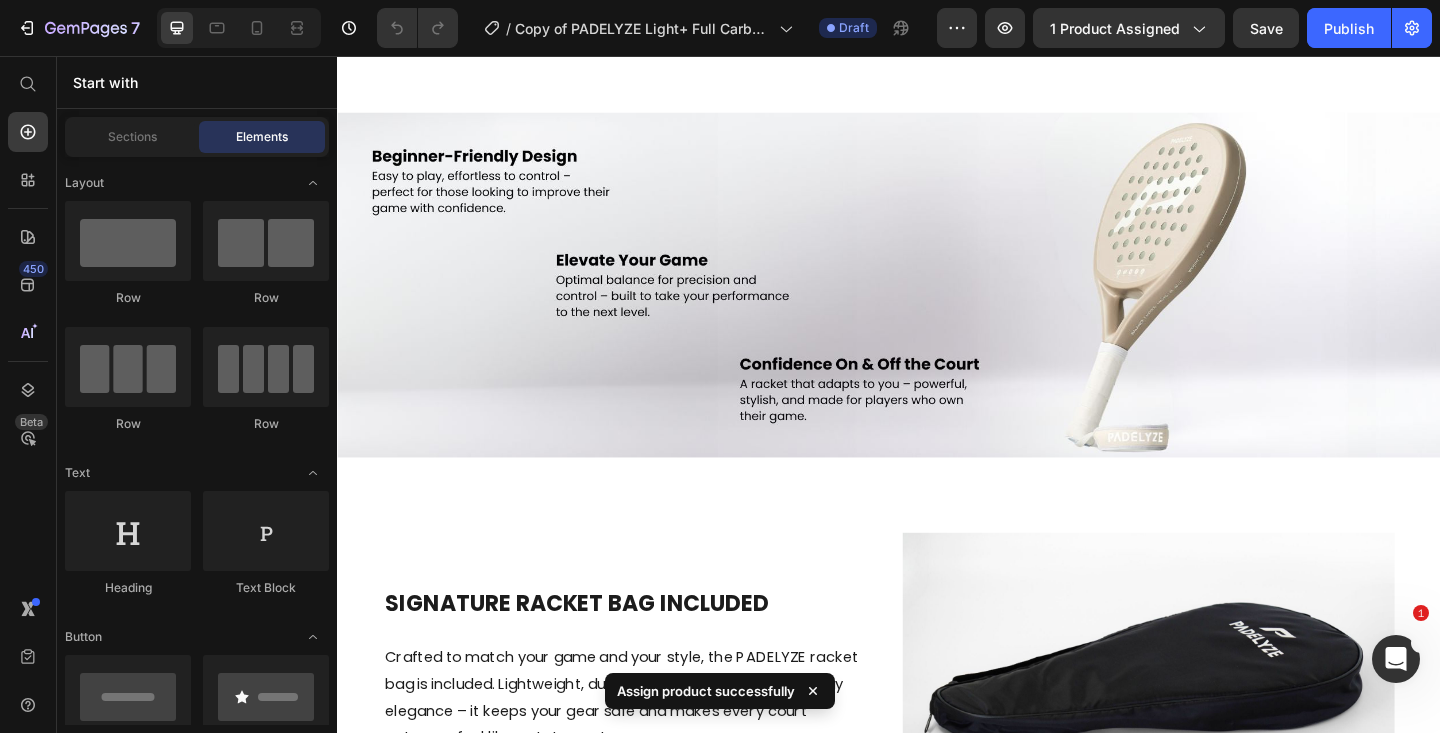 scroll, scrollTop: 2015, scrollLeft: 0, axis: vertical 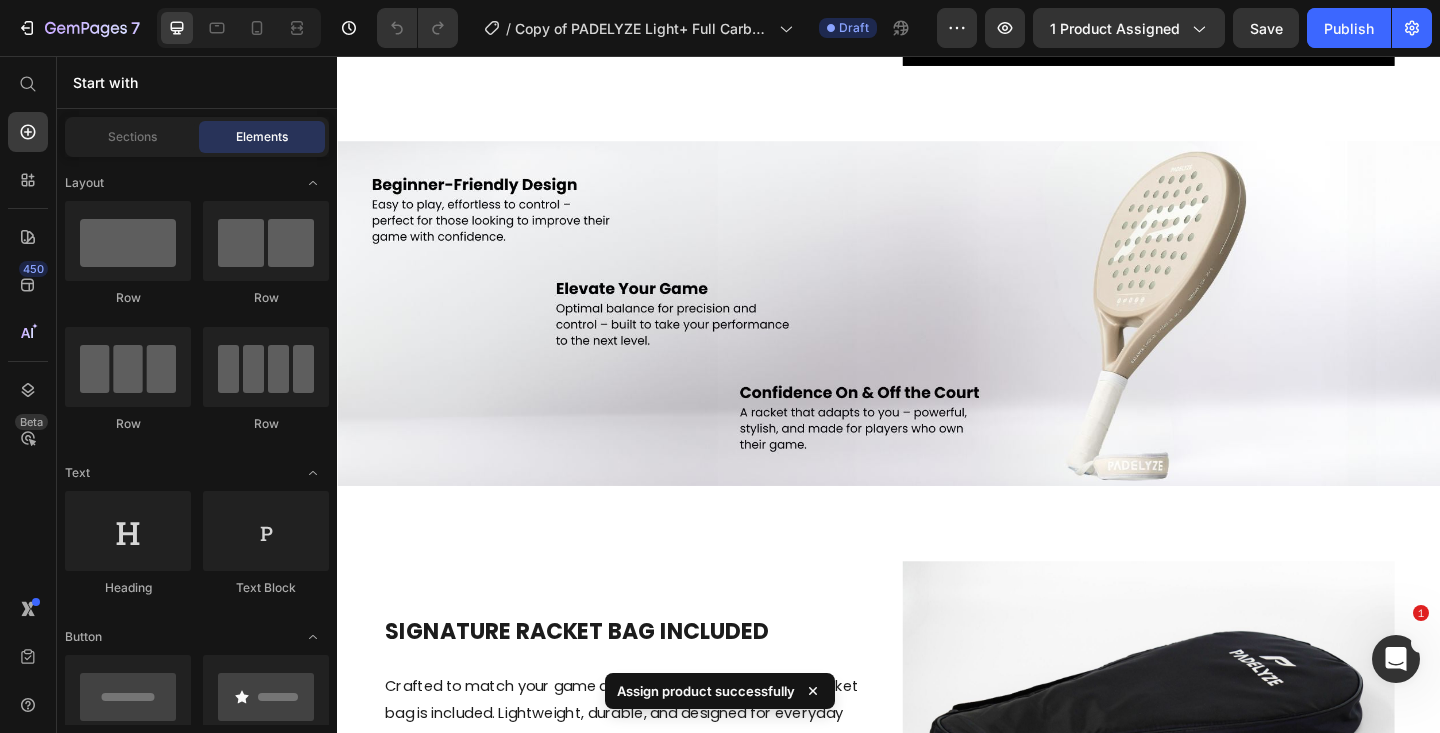 click at bounding box center [937, 336] 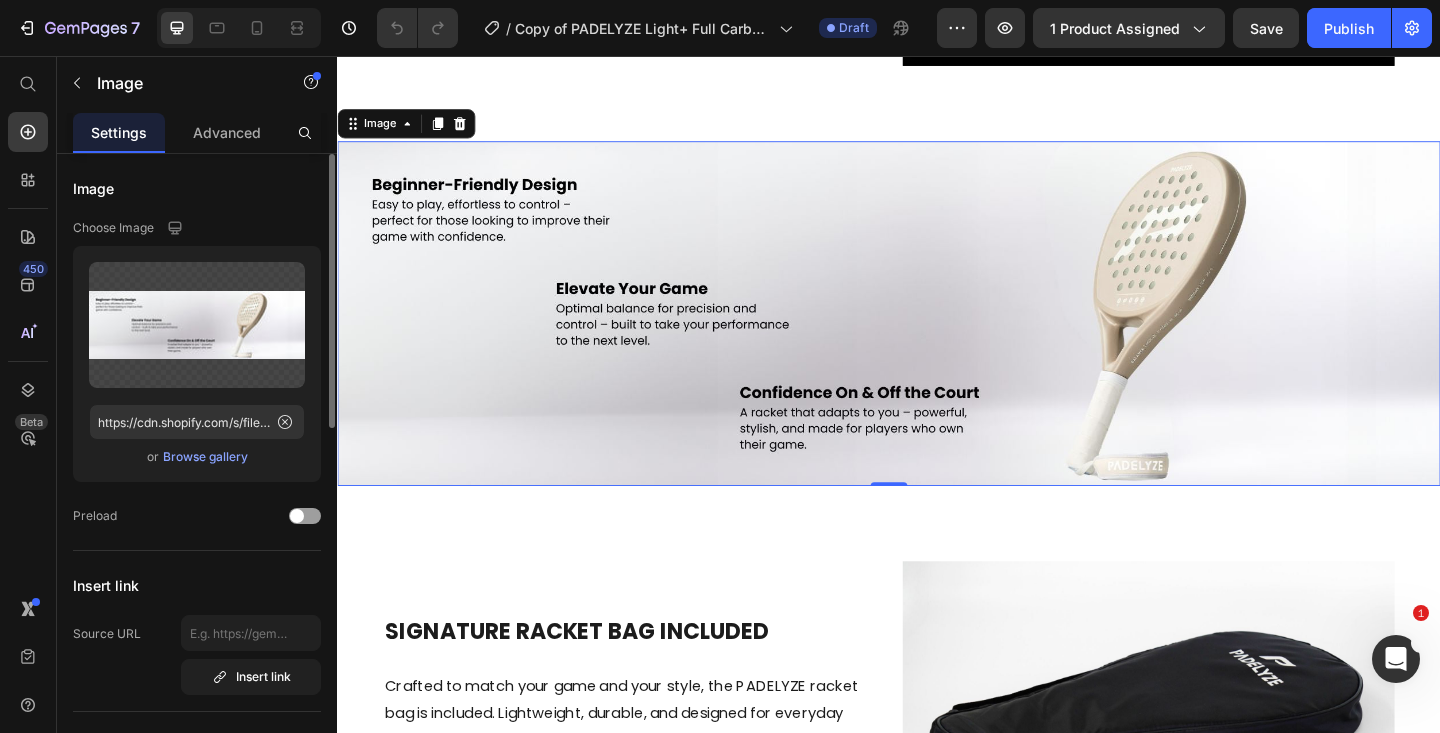click on "Browse gallery" at bounding box center (205, 457) 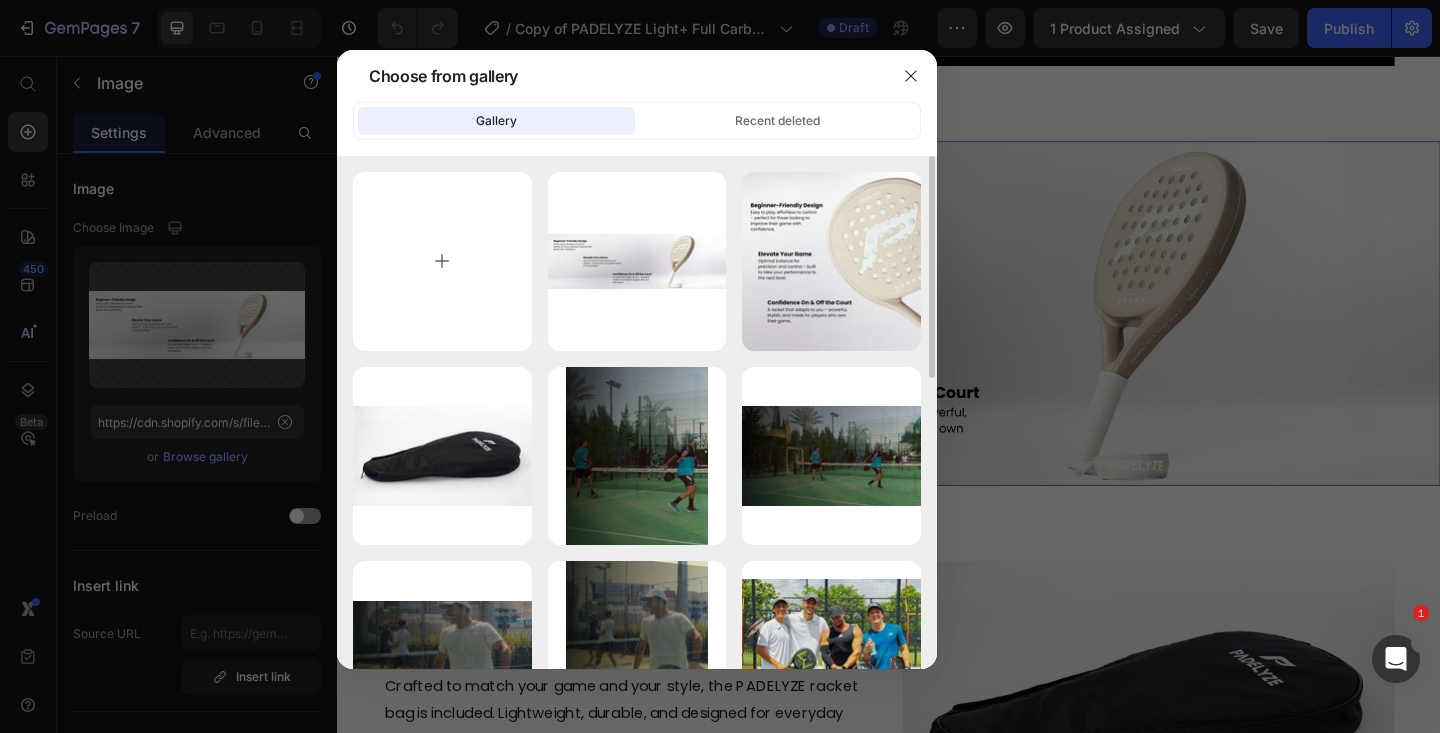 click at bounding box center (442, 261) 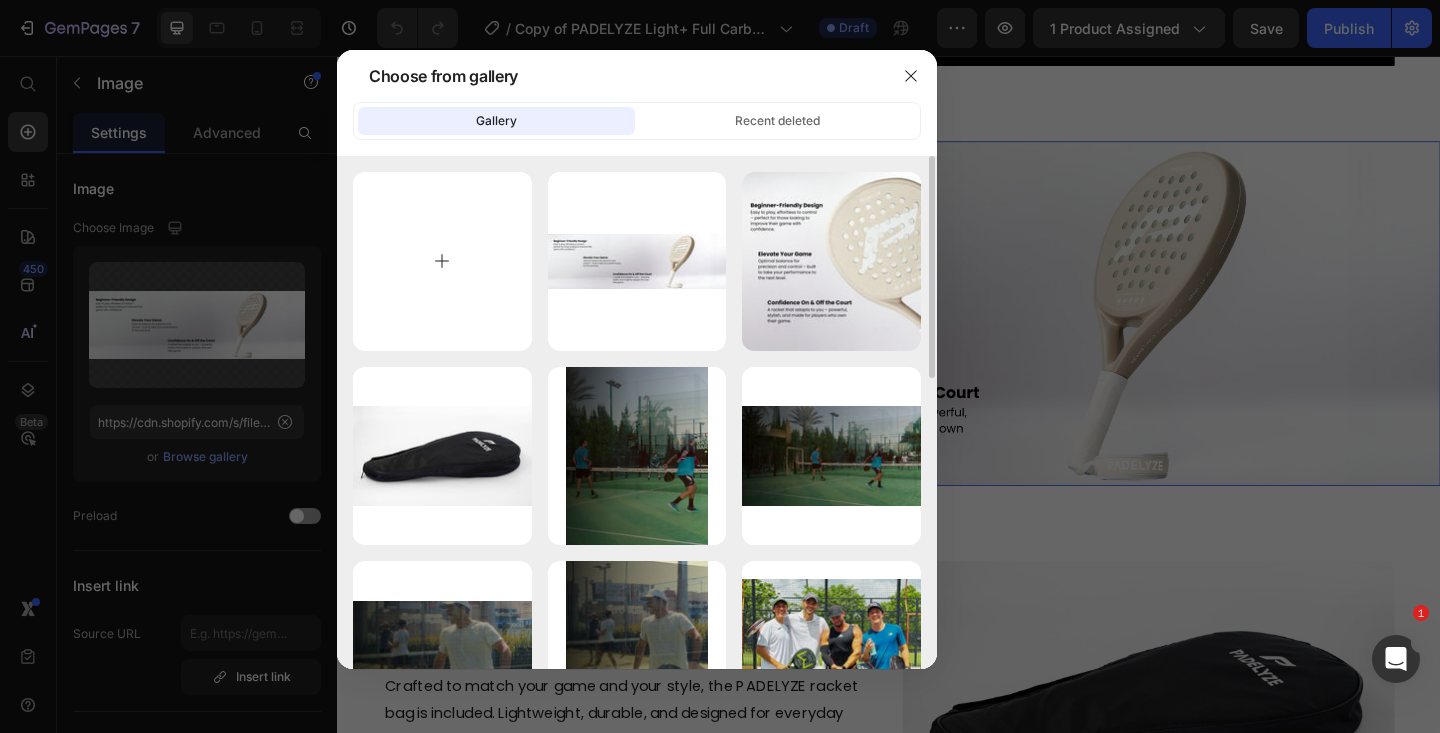 type on "C:\fakepath\Pink Padel Tennis Racket.jpg" 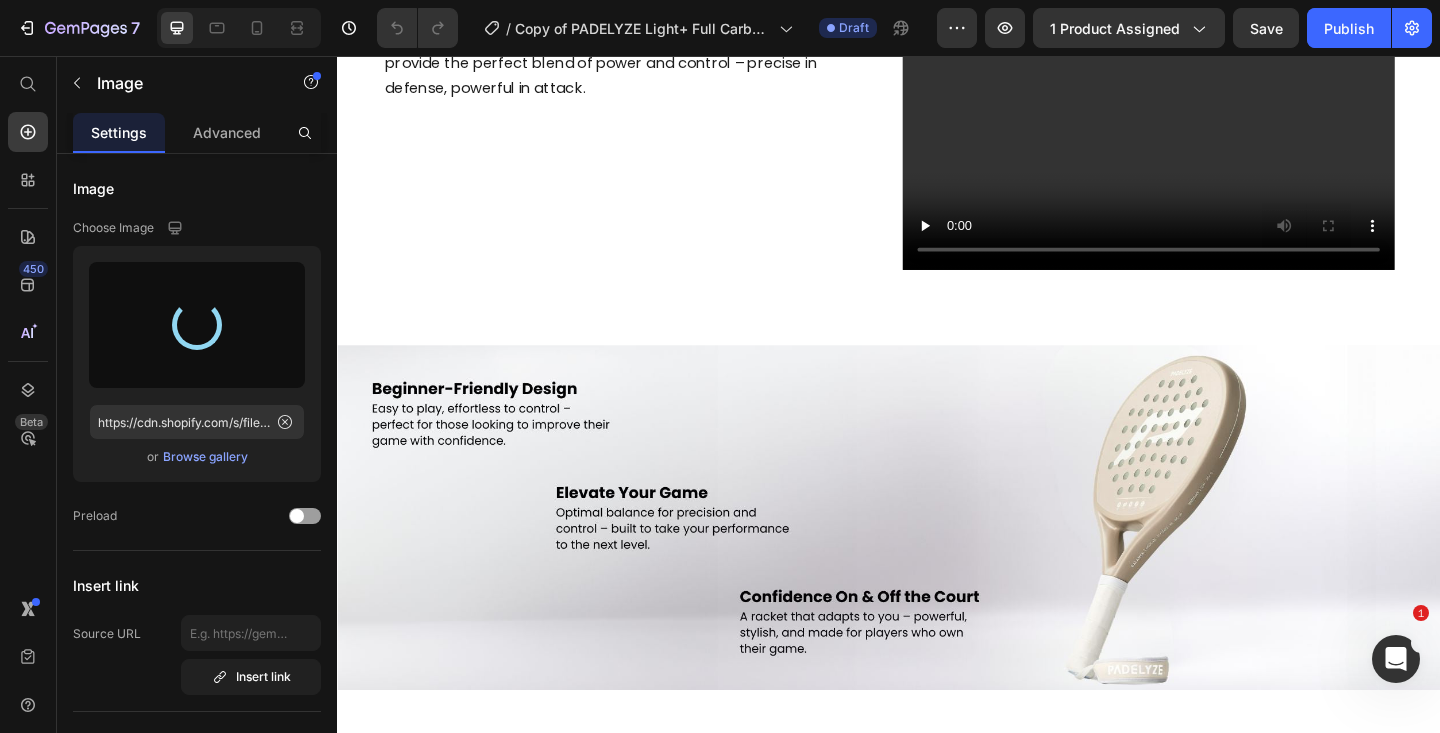 scroll, scrollTop: 1826, scrollLeft: 0, axis: vertical 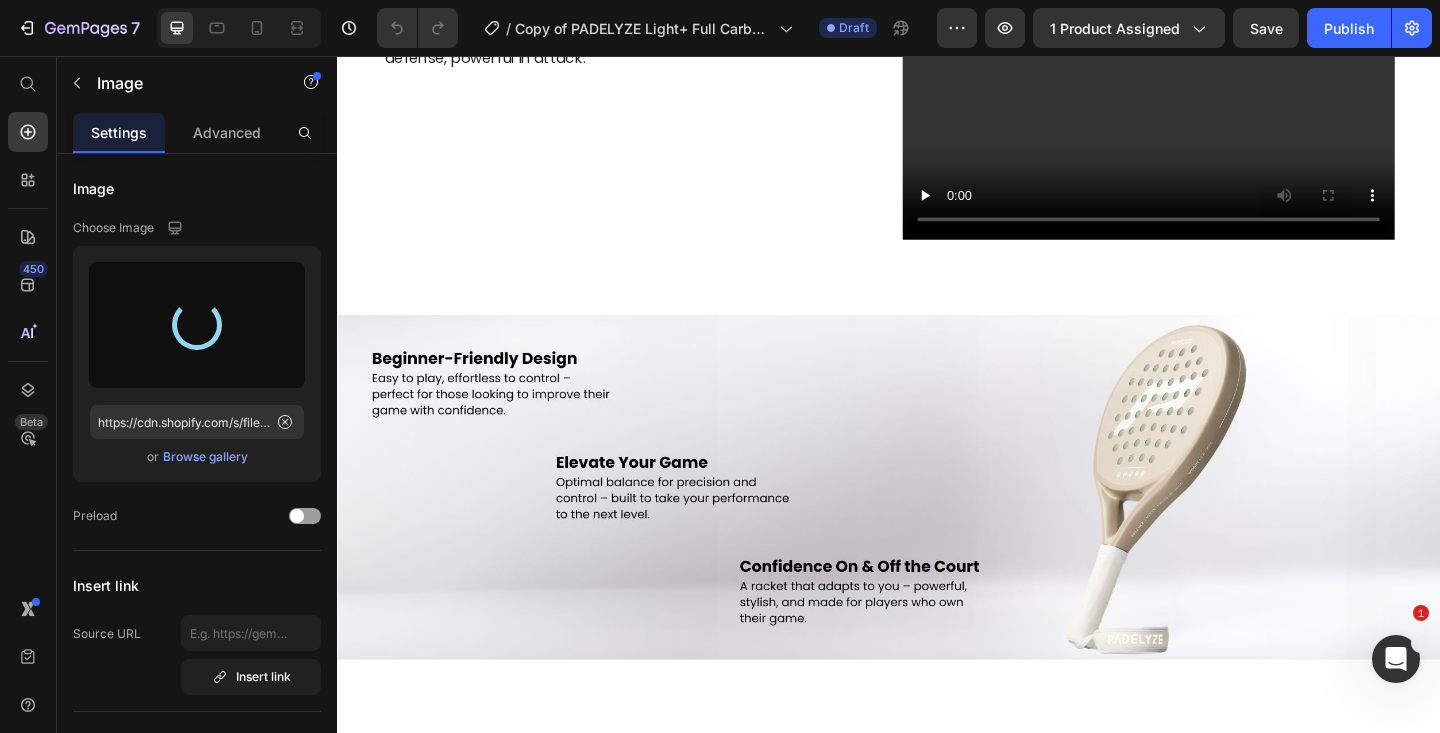 type on "https://cdn.shopify.com/s/files/1/0897/5060/2066/files/gempages_526551084303385715-7f6325f8-212f-45ae-b7e6-088d6a4af73e.jpg" 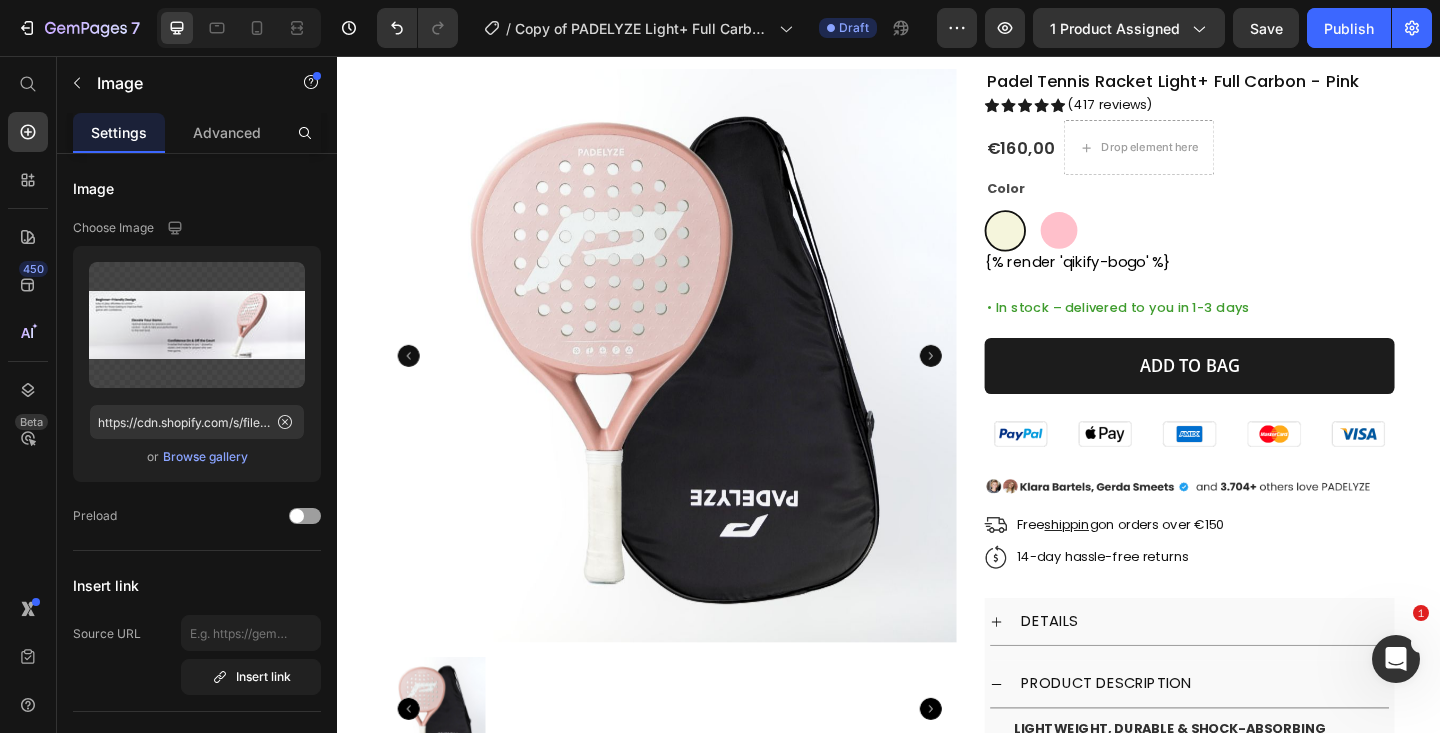scroll, scrollTop: 0, scrollLeft: 0, axis: both 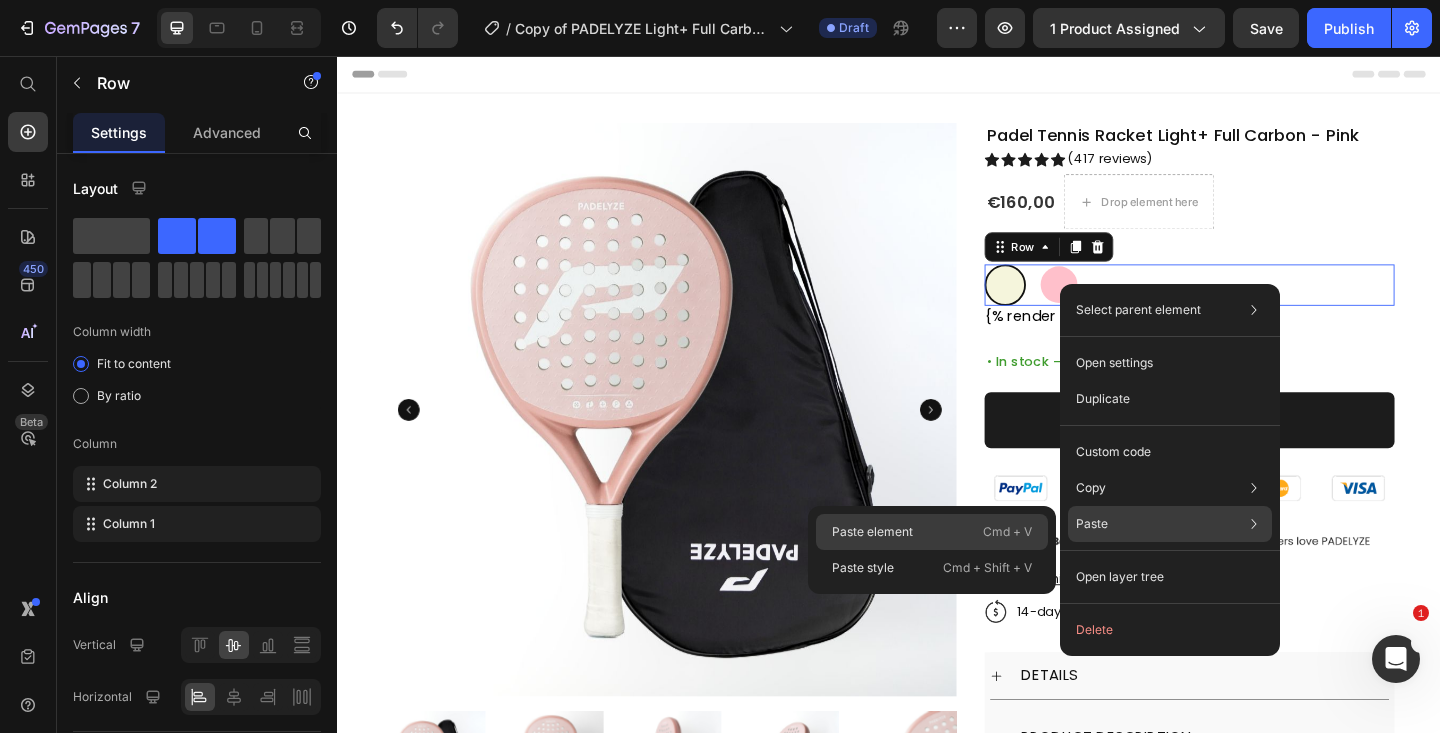 click on "Paste element  Cmd + V" 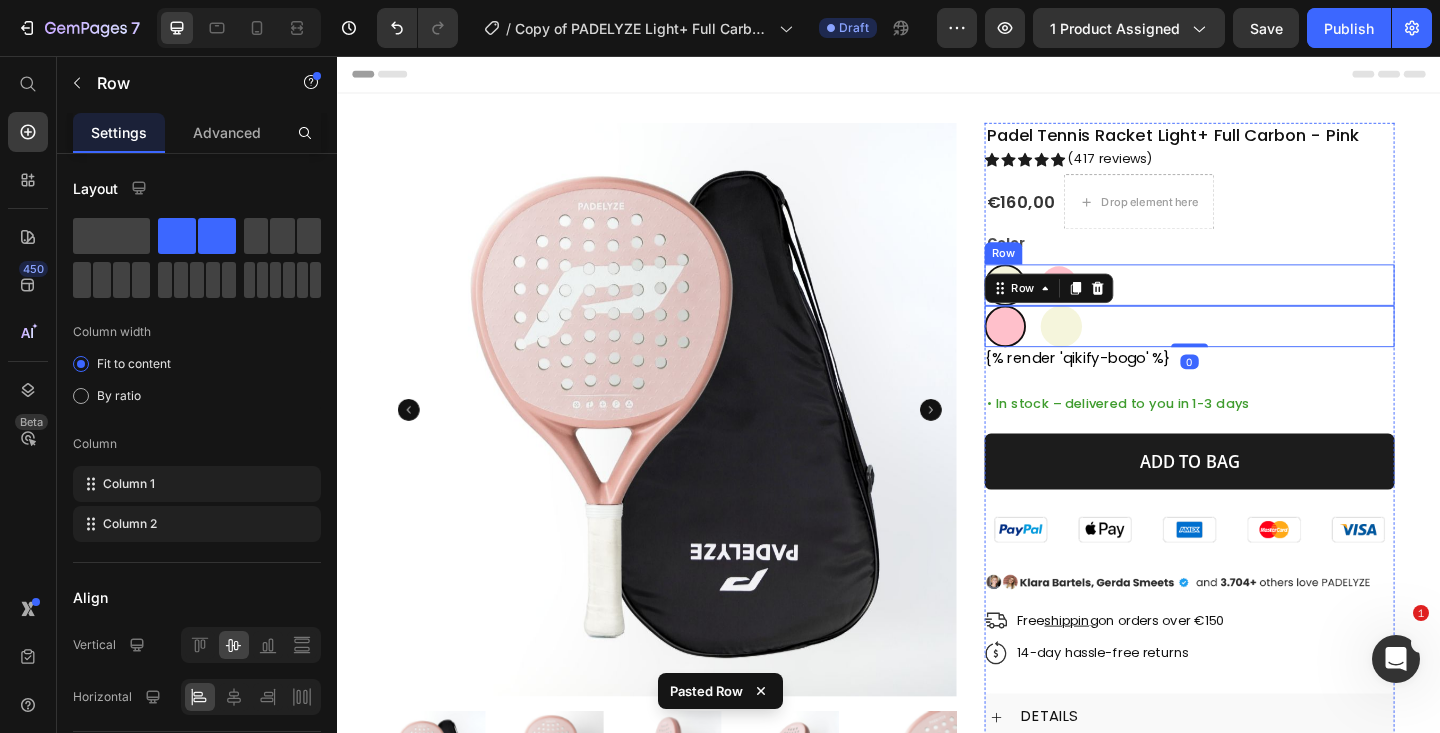 click on "Button Button Row" at bounding box center (1264, 305) 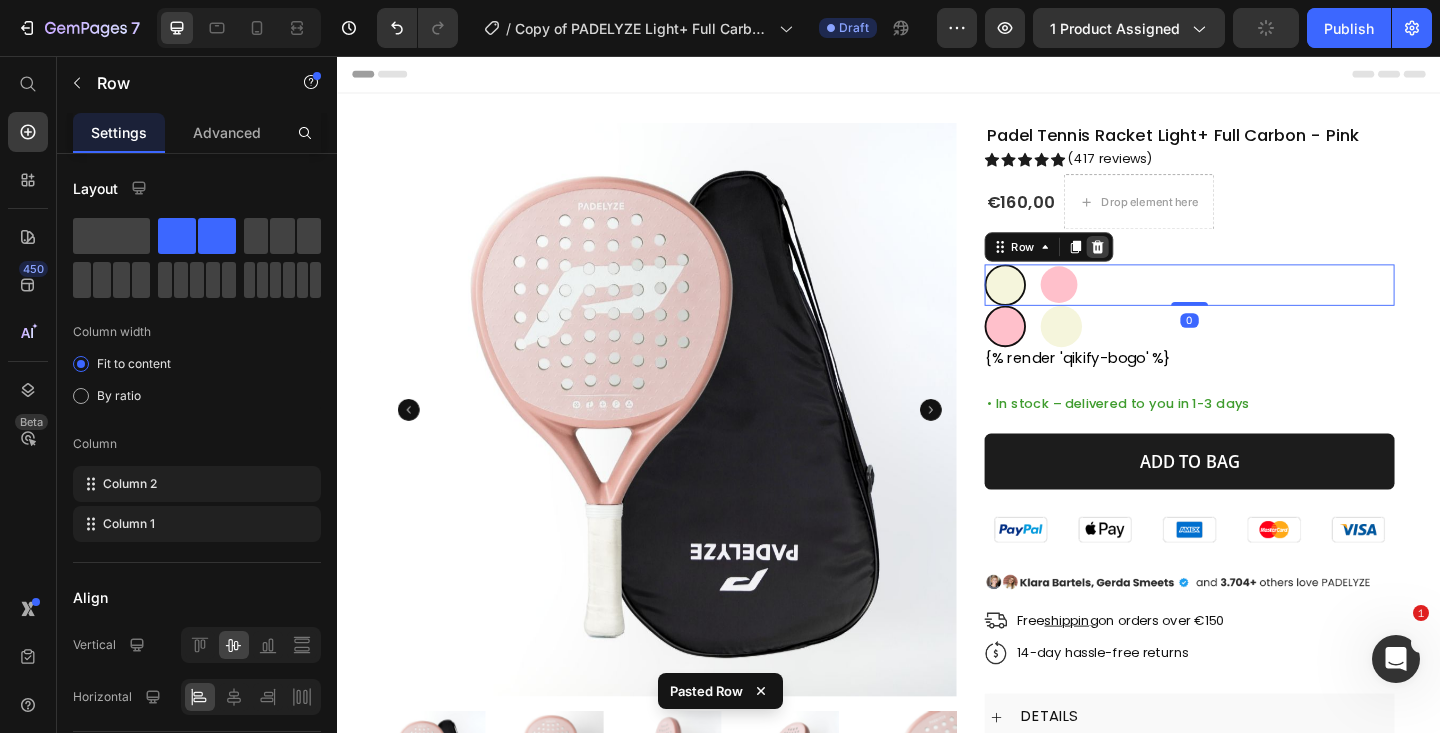 click 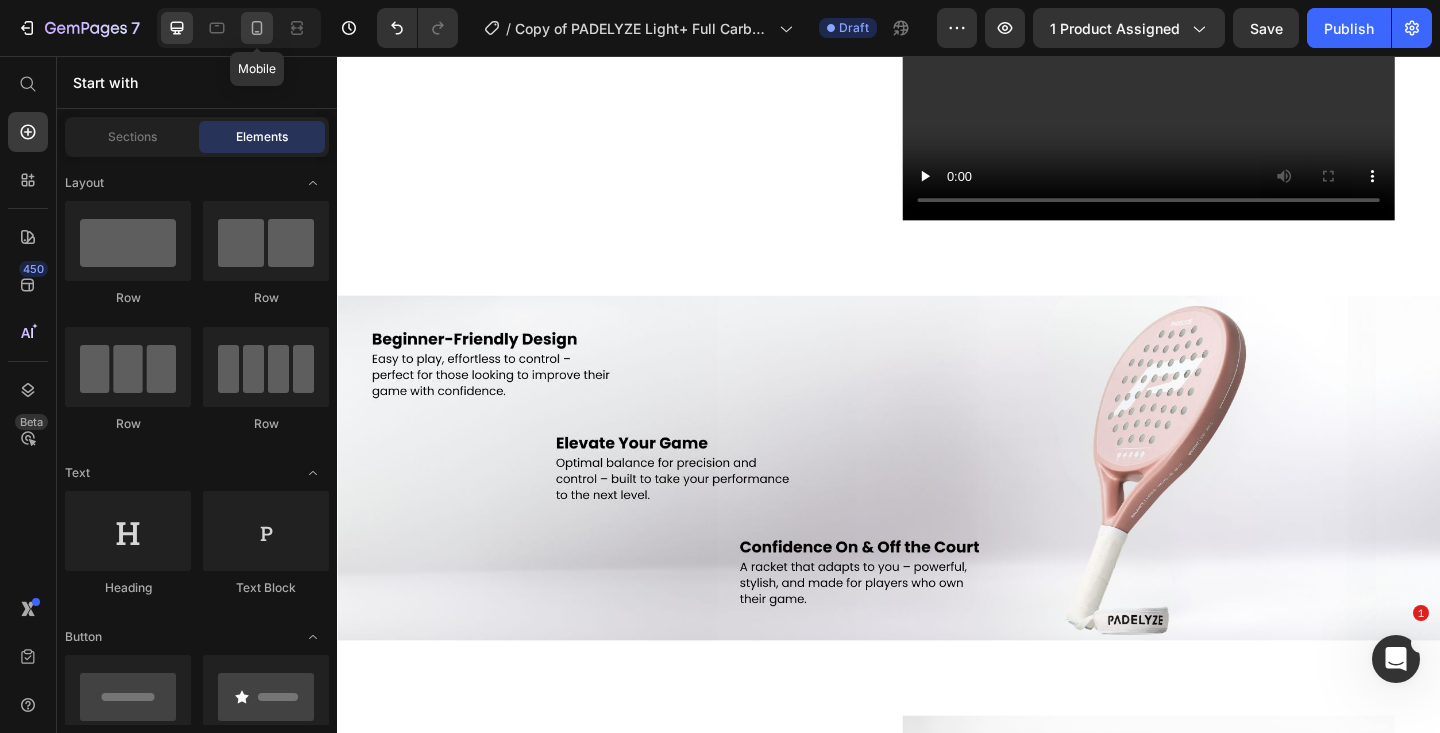click 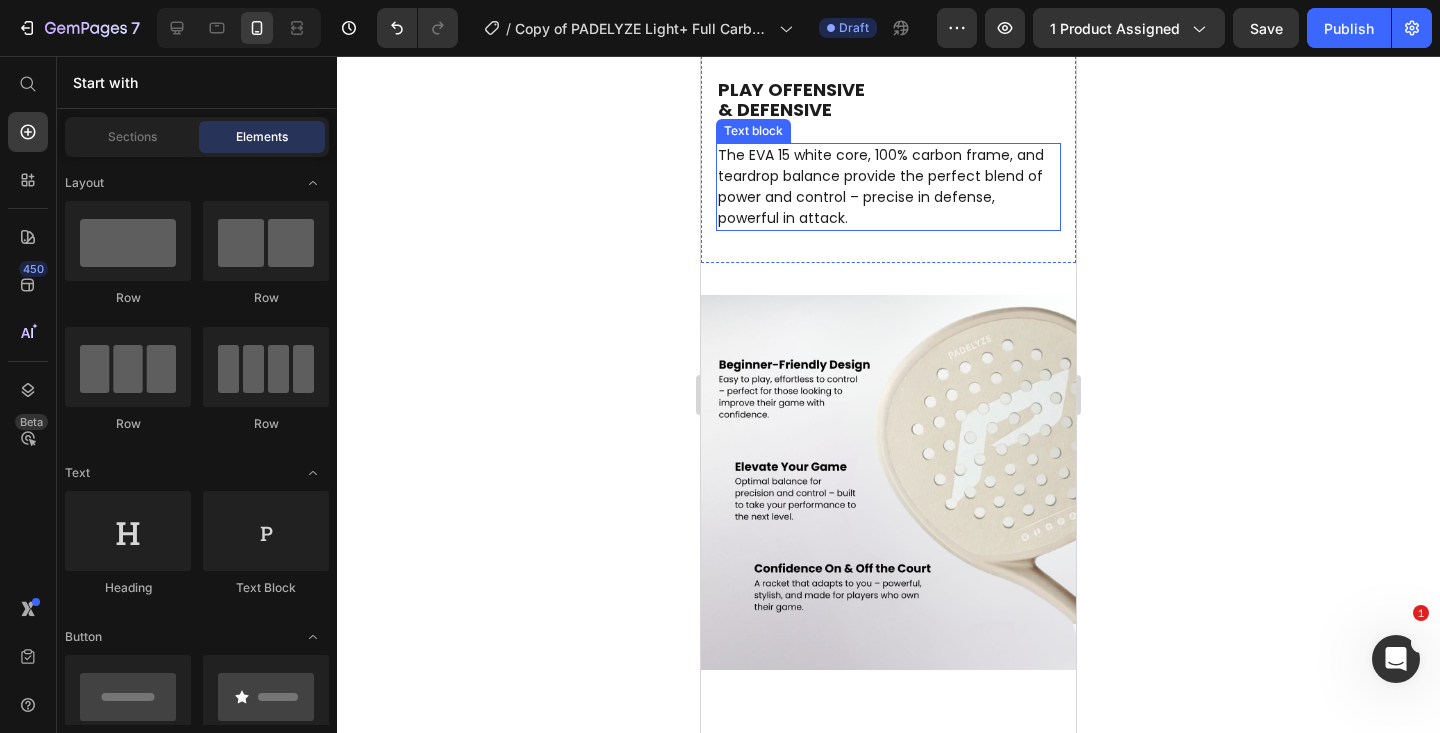 scroll, scrollTop: 2285, scrollLeft: 0, axis: vertical 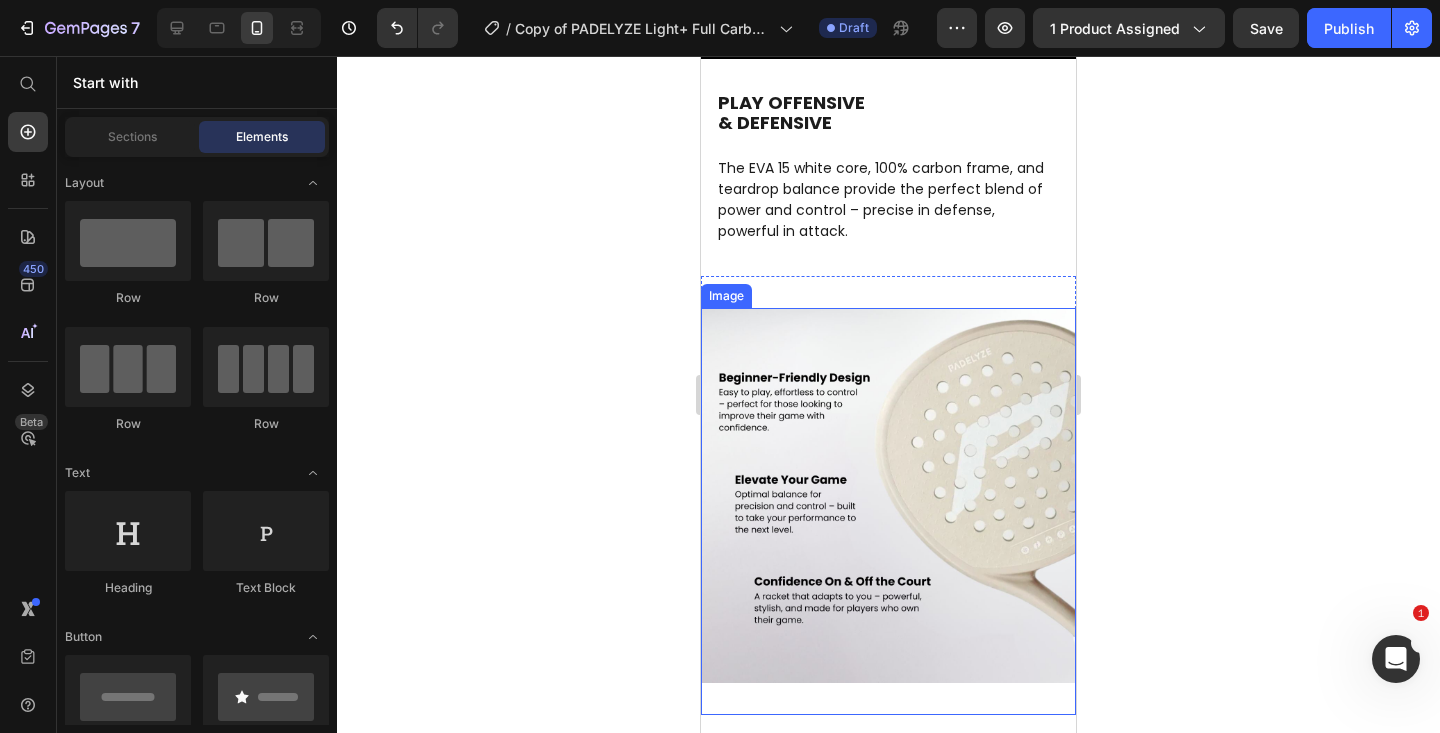click at bounding box center (888, 511) 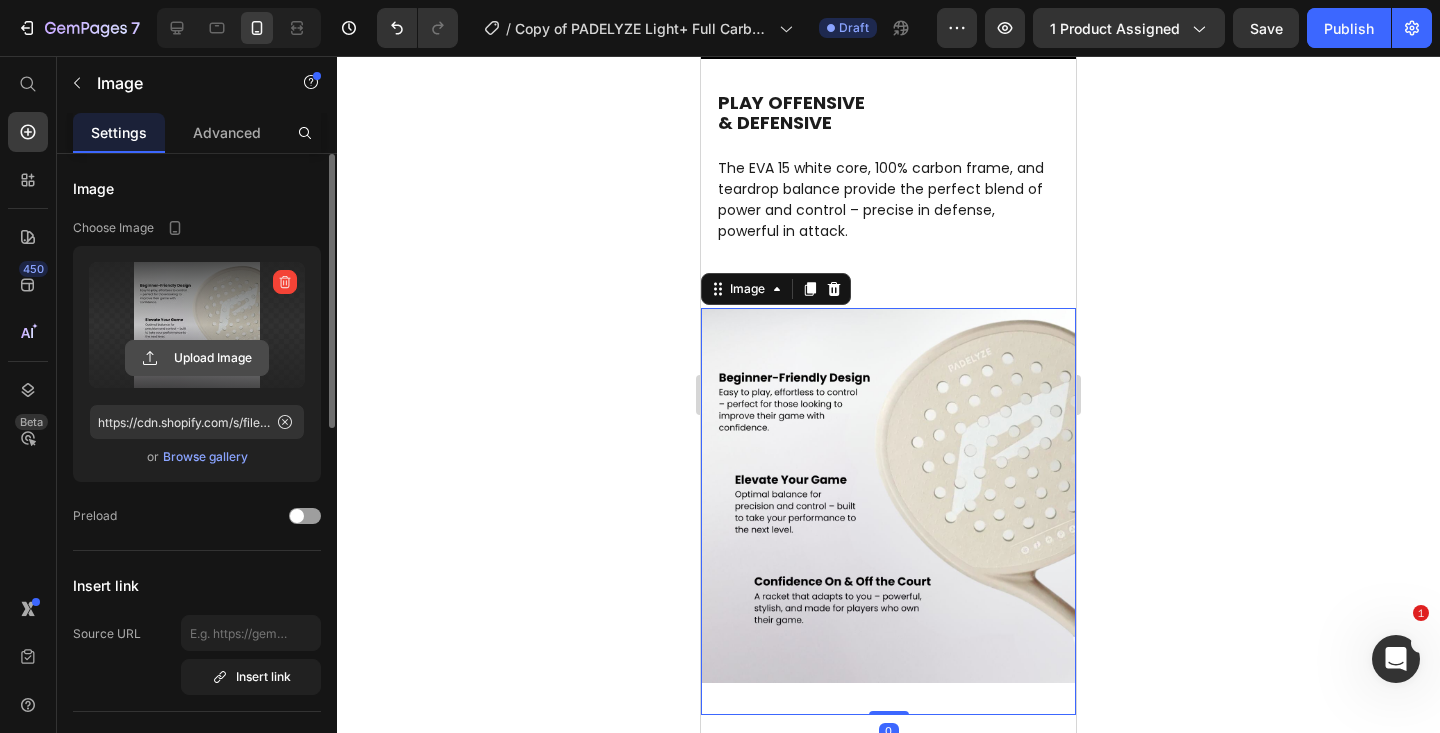 click 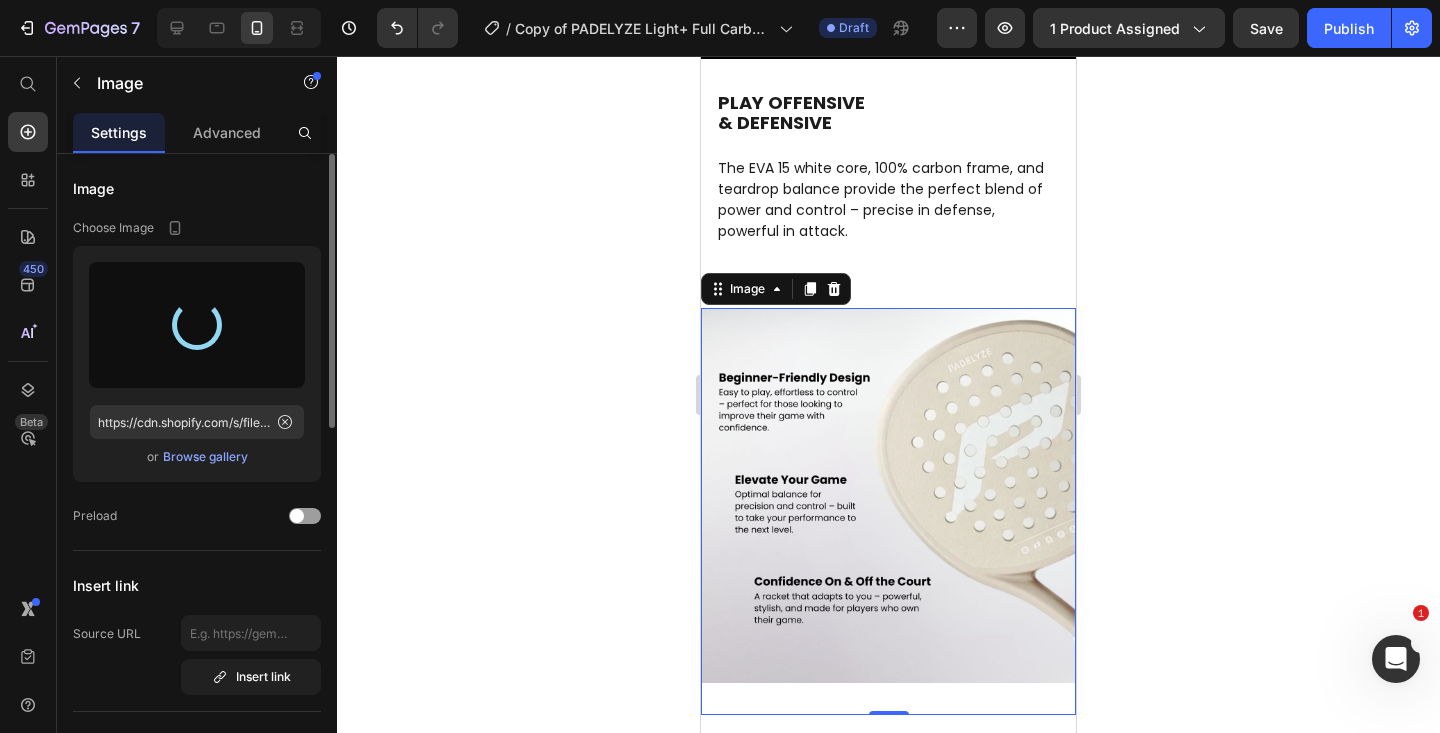 type on "https://cdn.shopify.com/s/files/1/0897/5060/2066/files/gempages_526551084303385715-60c853cc-c227-4a99-a5cb-b680a86b9611.jpg" 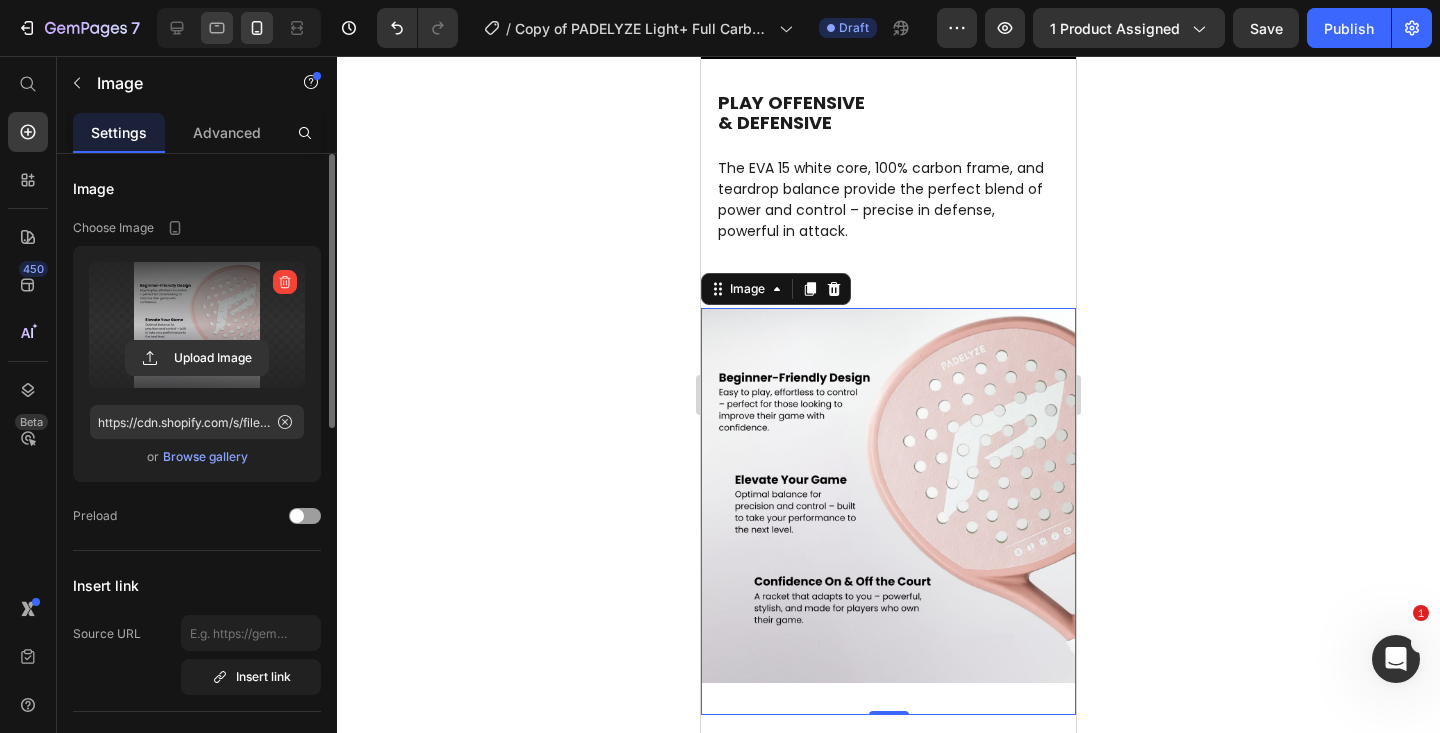 click 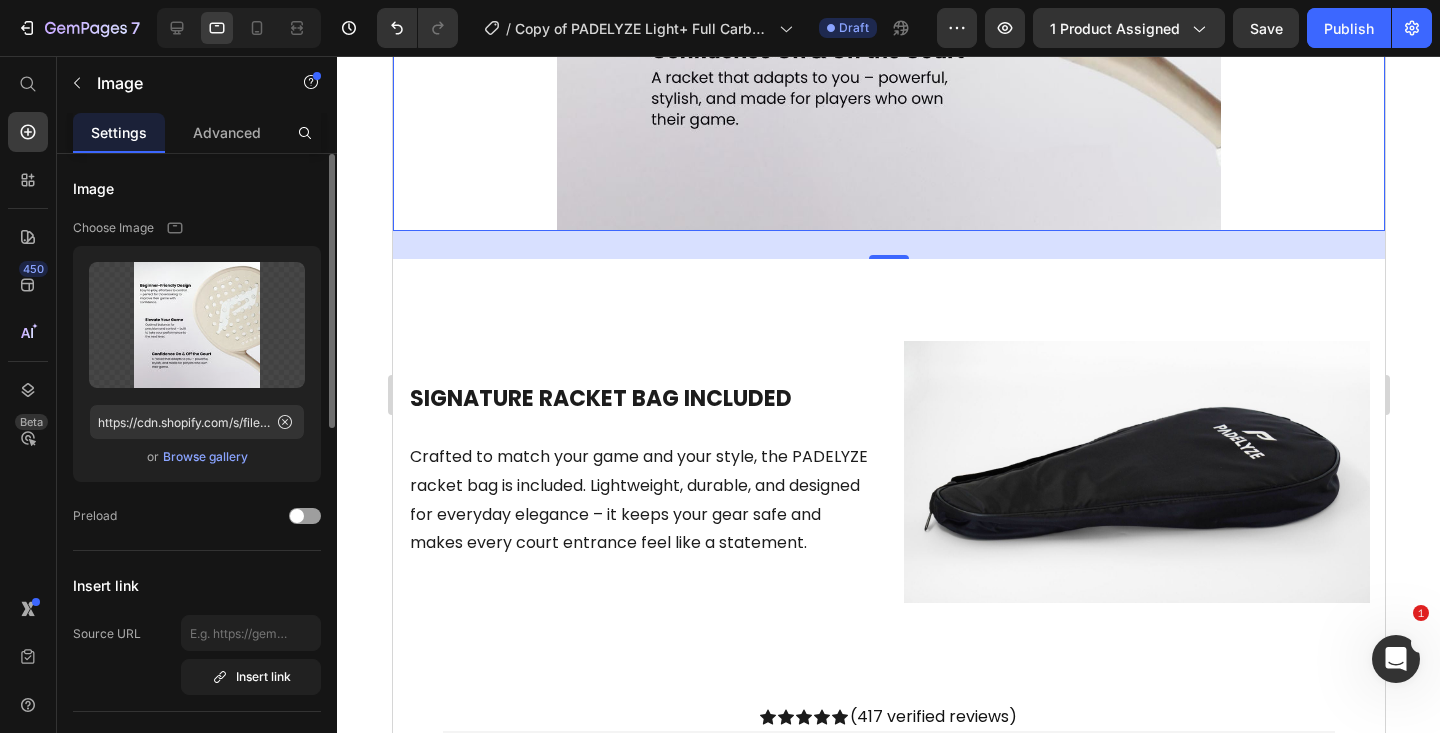 scroll, scrollTop: 2172, scrollLeft: 0, axis: vertical 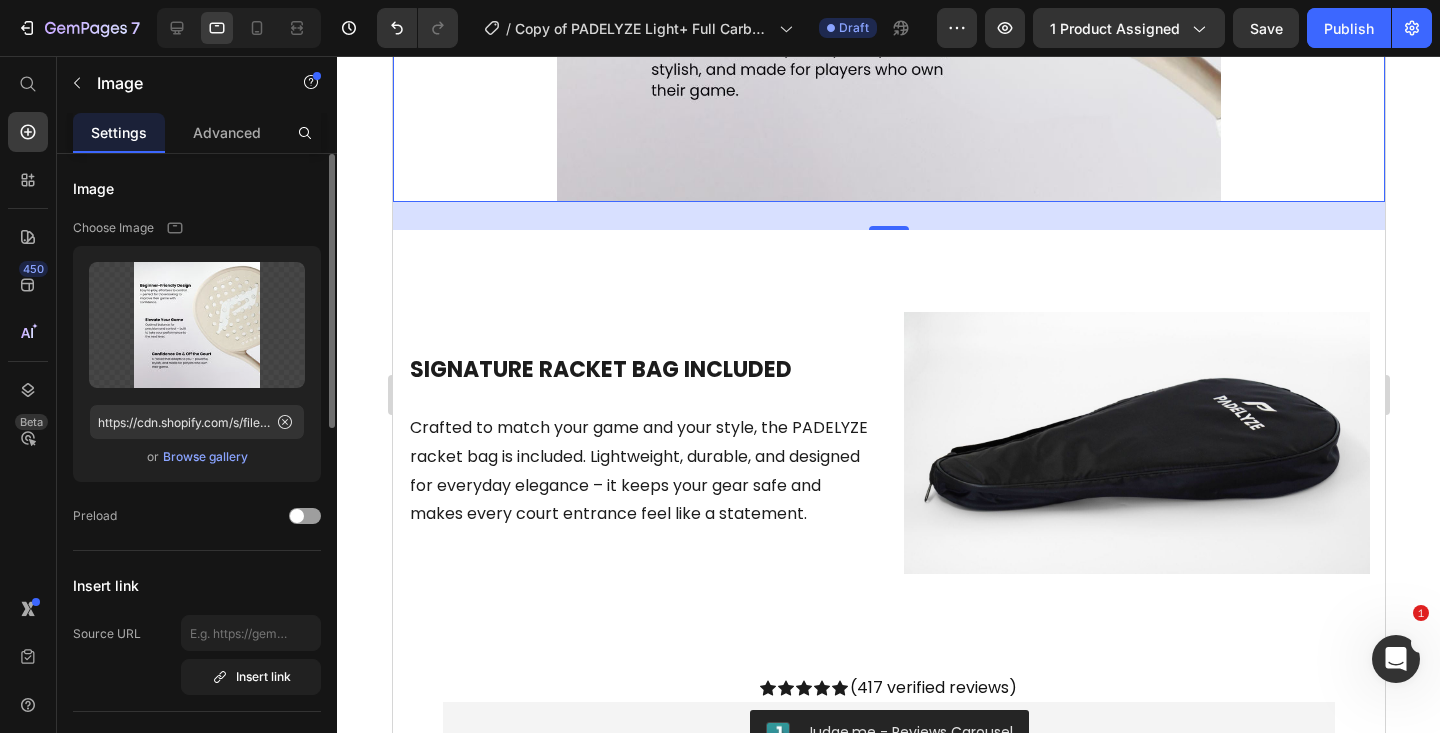 click at bounding box center [888, -130] 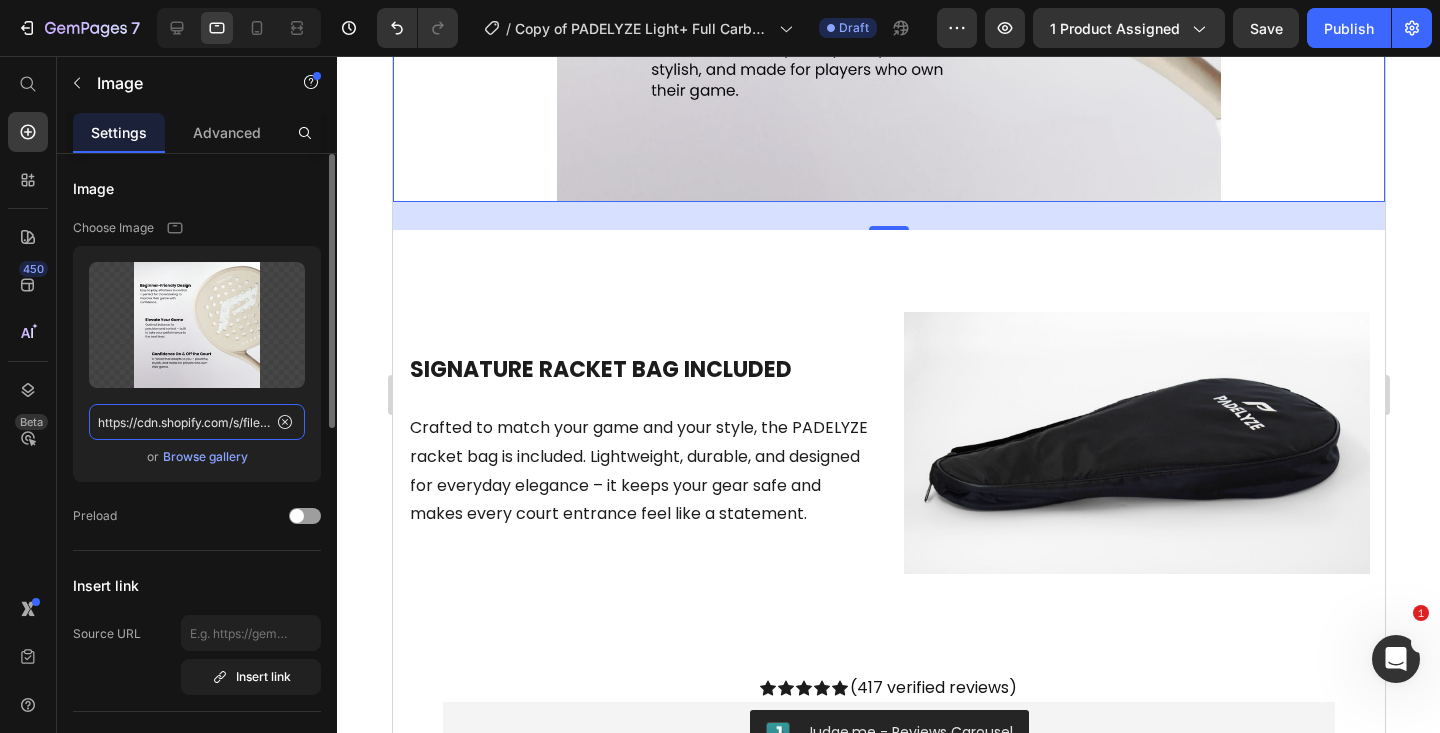 click on "https://cdn.shopify.com/s/files/1/0897/5060/2066/files/gempages_526551084303385715-fce8cd64-fa0e-45c3-aeac-8113130a6be2.jpg" 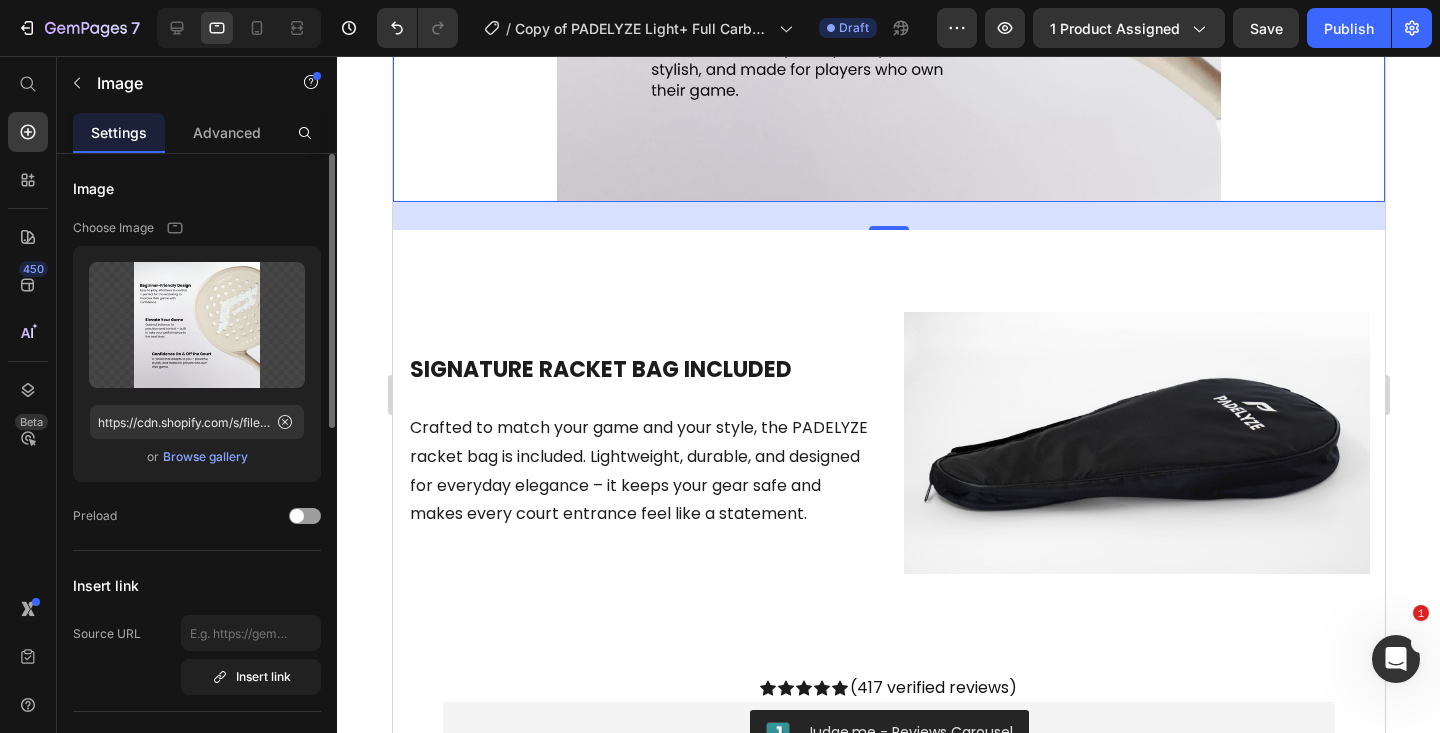 click on "Browse gallery" at bounding box center (205, 457) 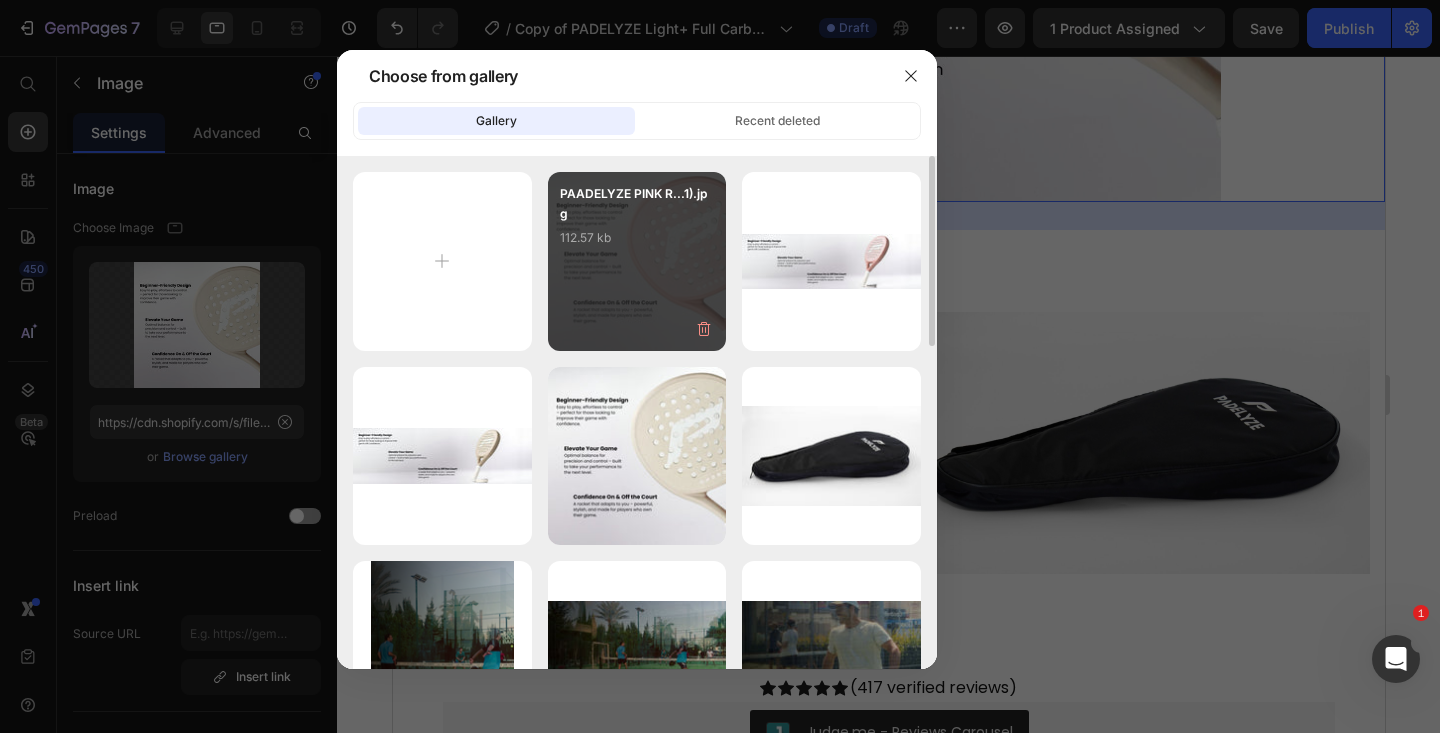 click on "PAADELYZE PINK R...1).jpg 112.57 kb" at bounding box center [637, 261] 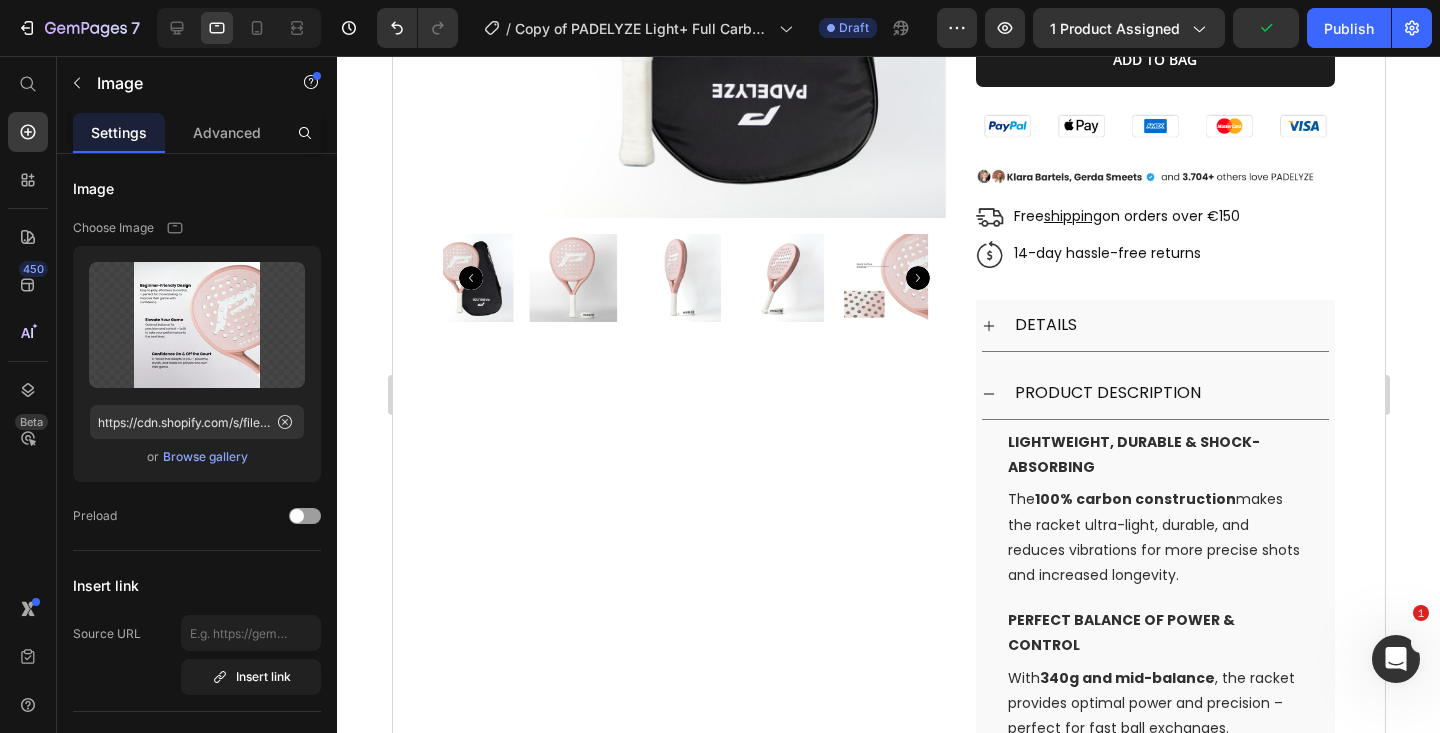 scroll, scrollTop: 0, scrollLeft: 0, axis: both 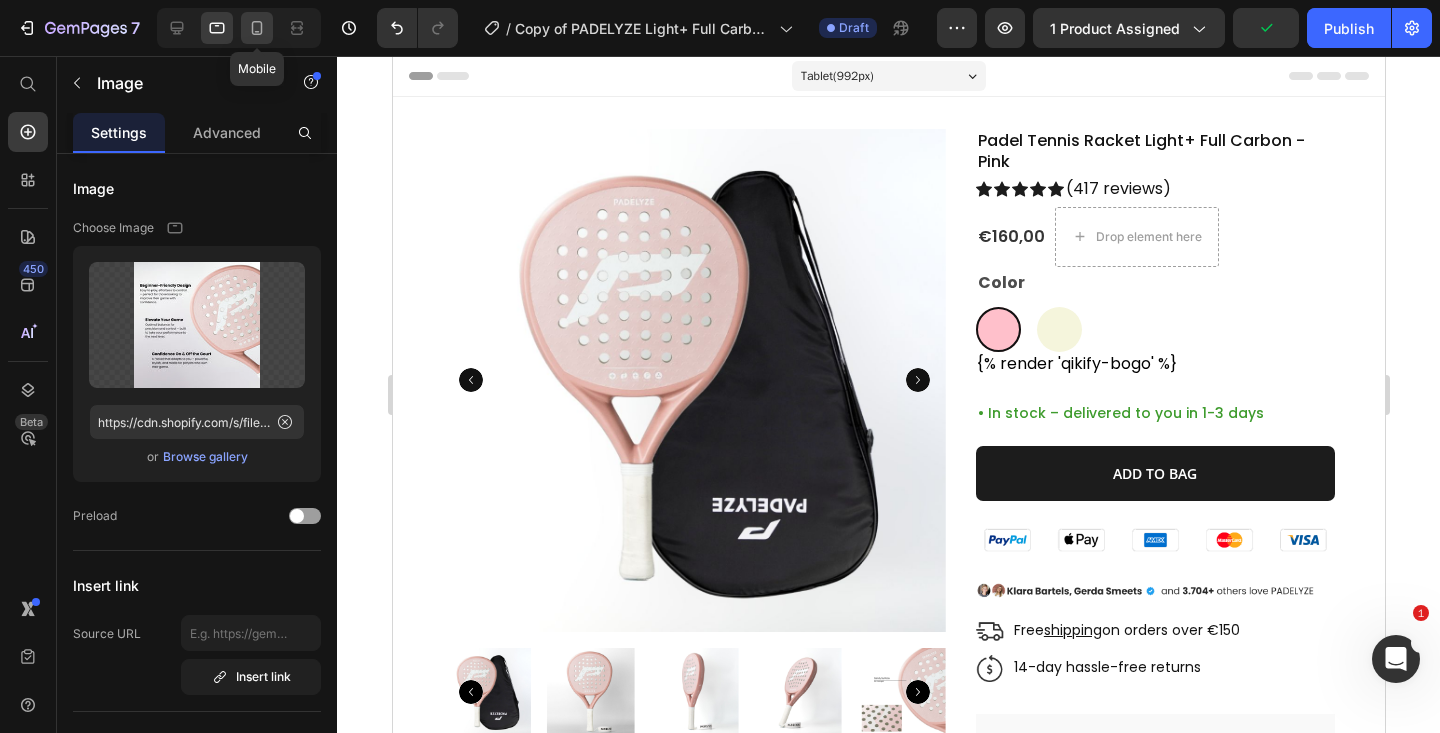 click 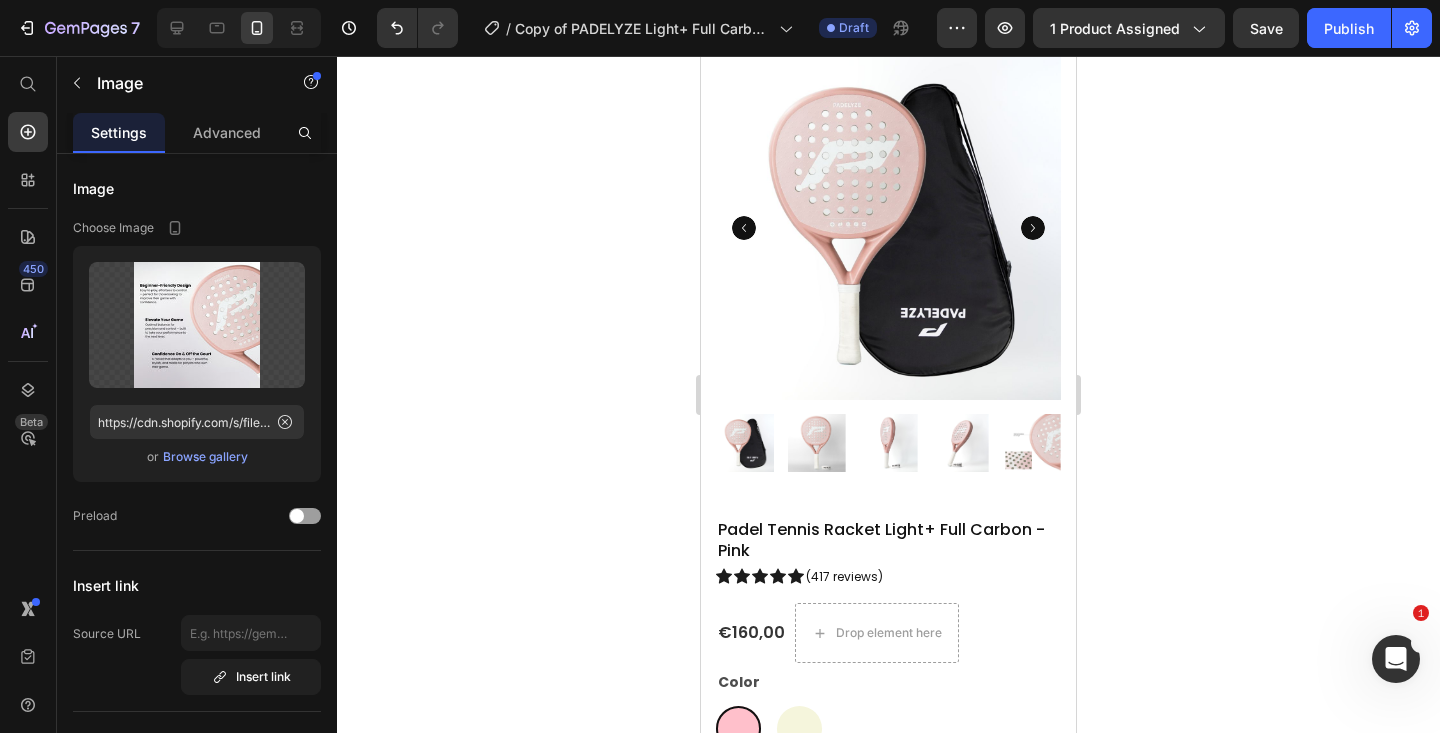scroll, scrollTop: 0, scrollLeft: 0, axis: both 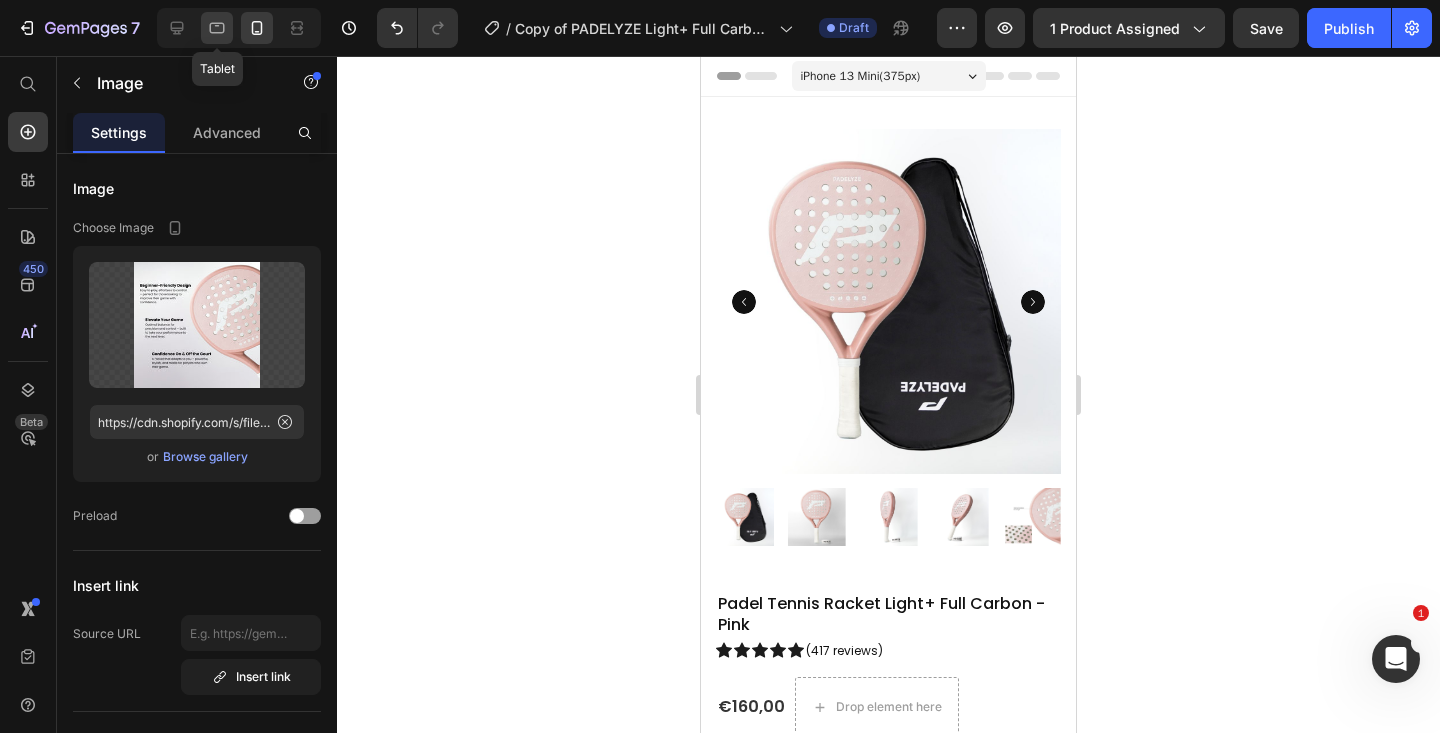 click 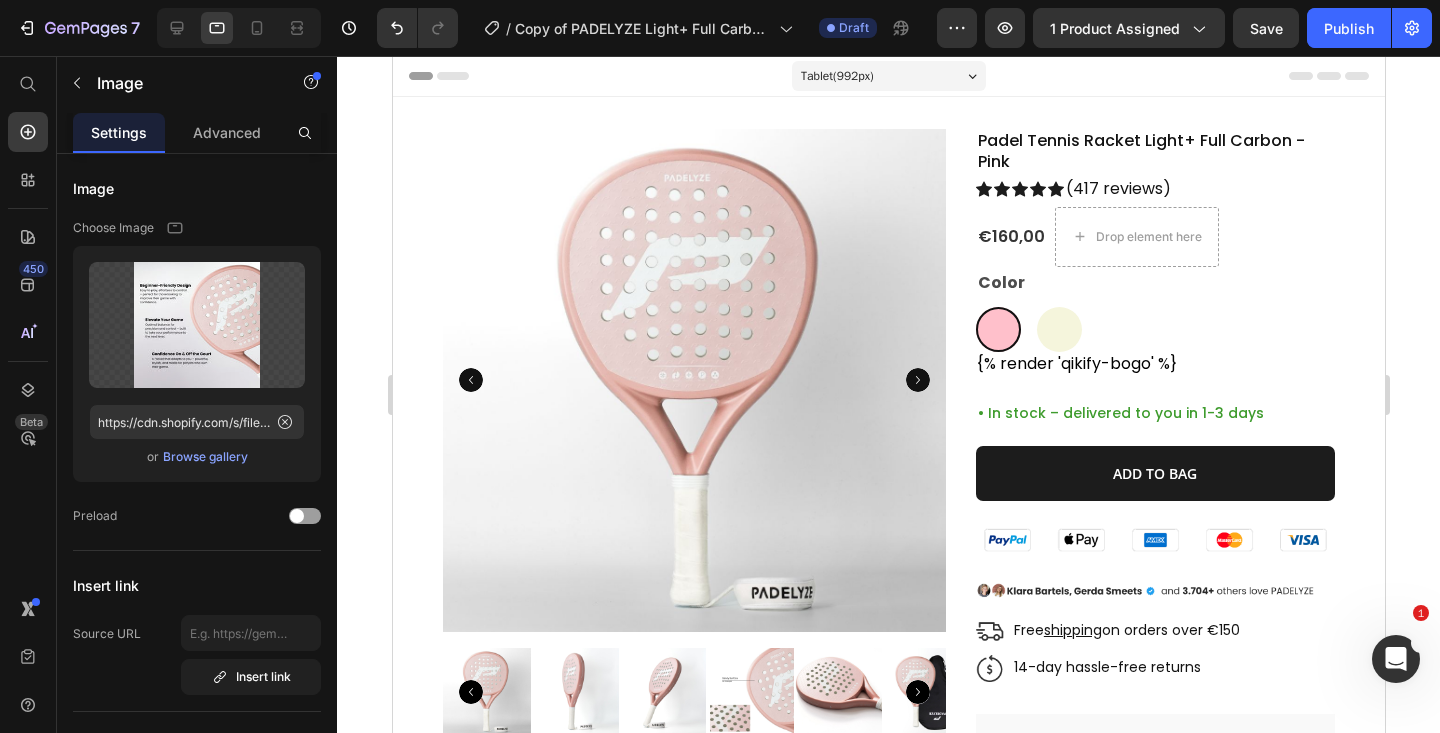 click at bounding box center [235, 28] 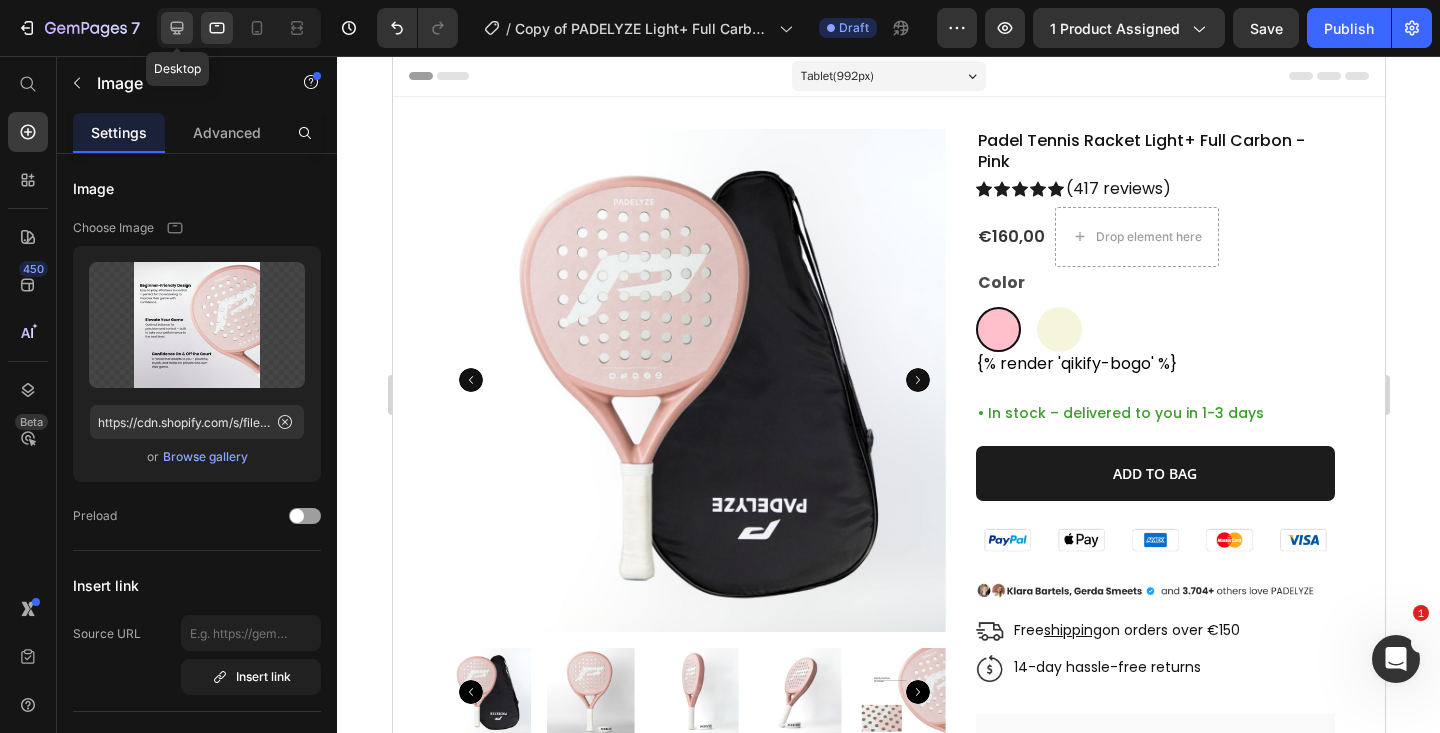 click 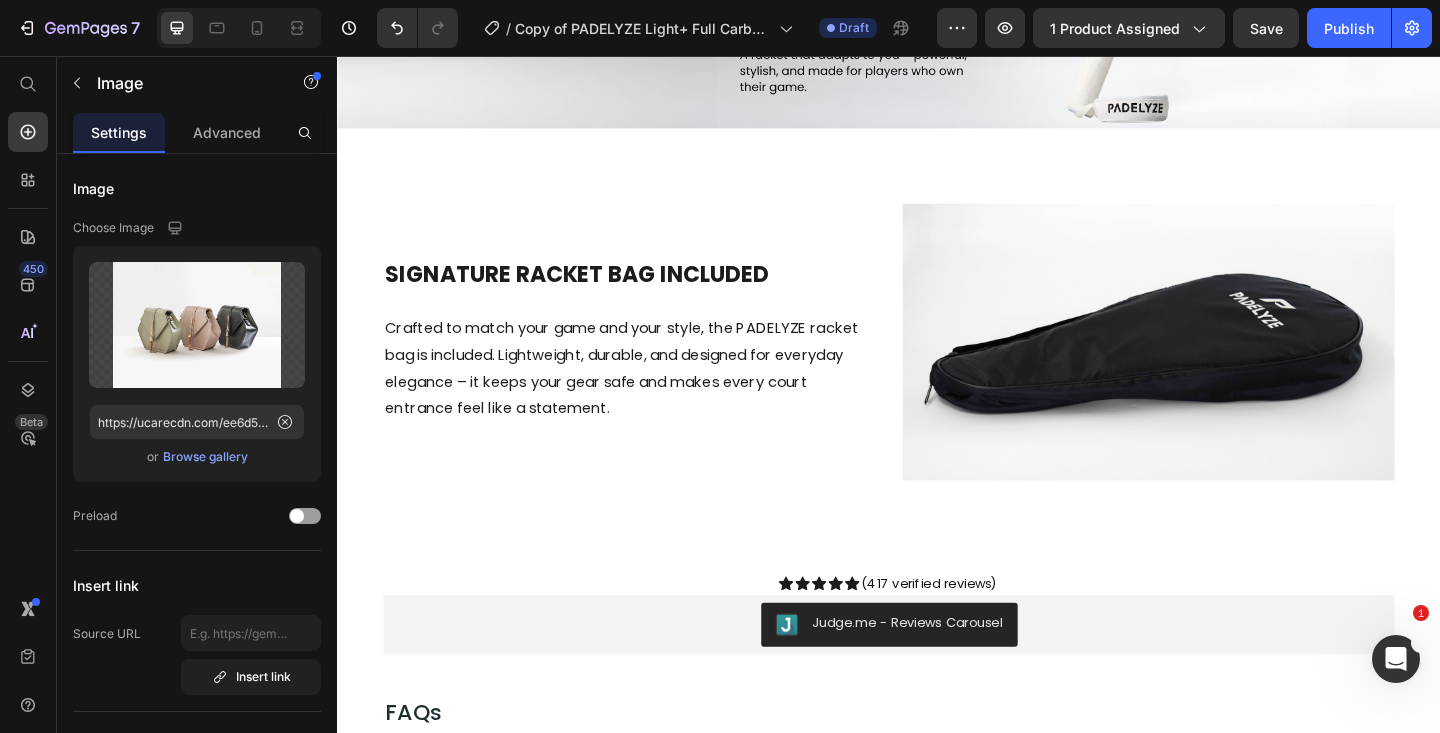 scroll, scrollTop: 2402, scrollLeft: 0, axis: vertical 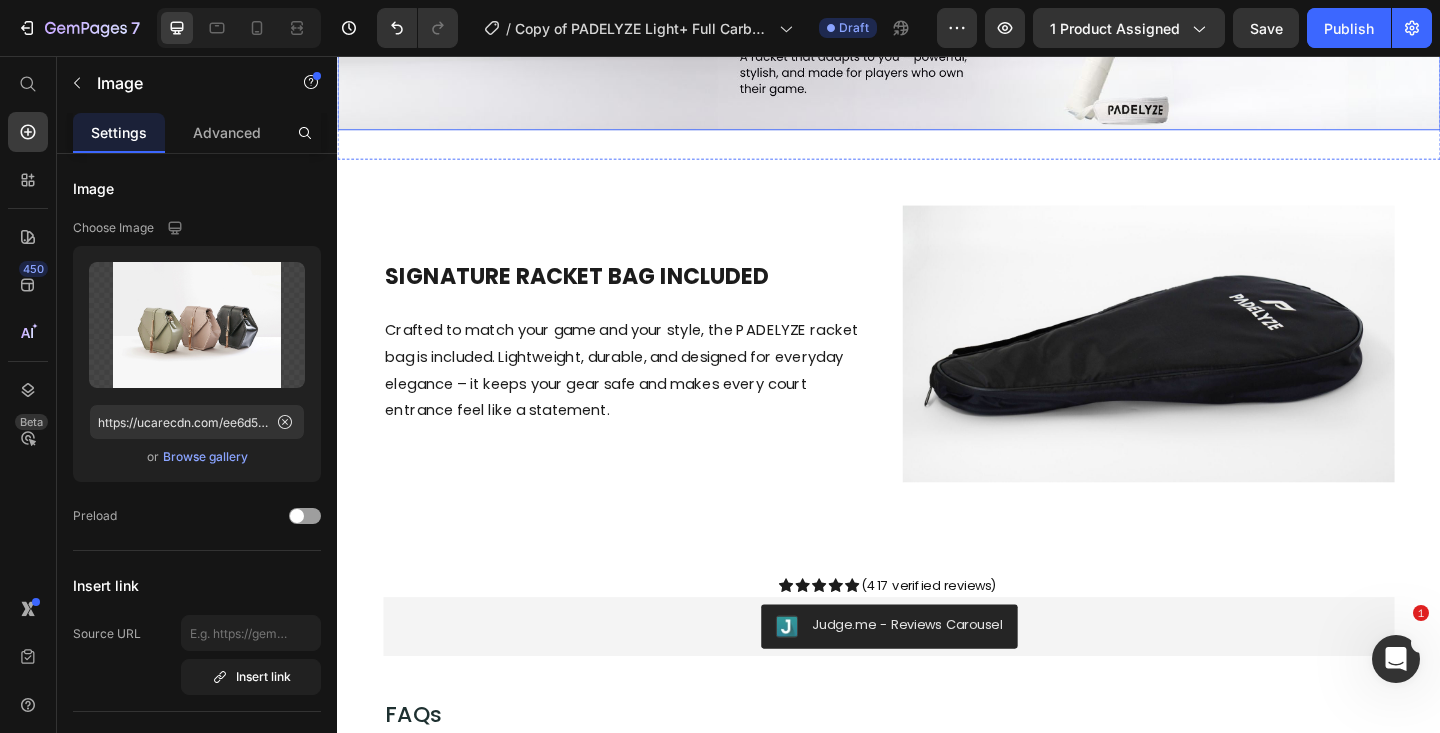 click at bounding box center (937, -51) 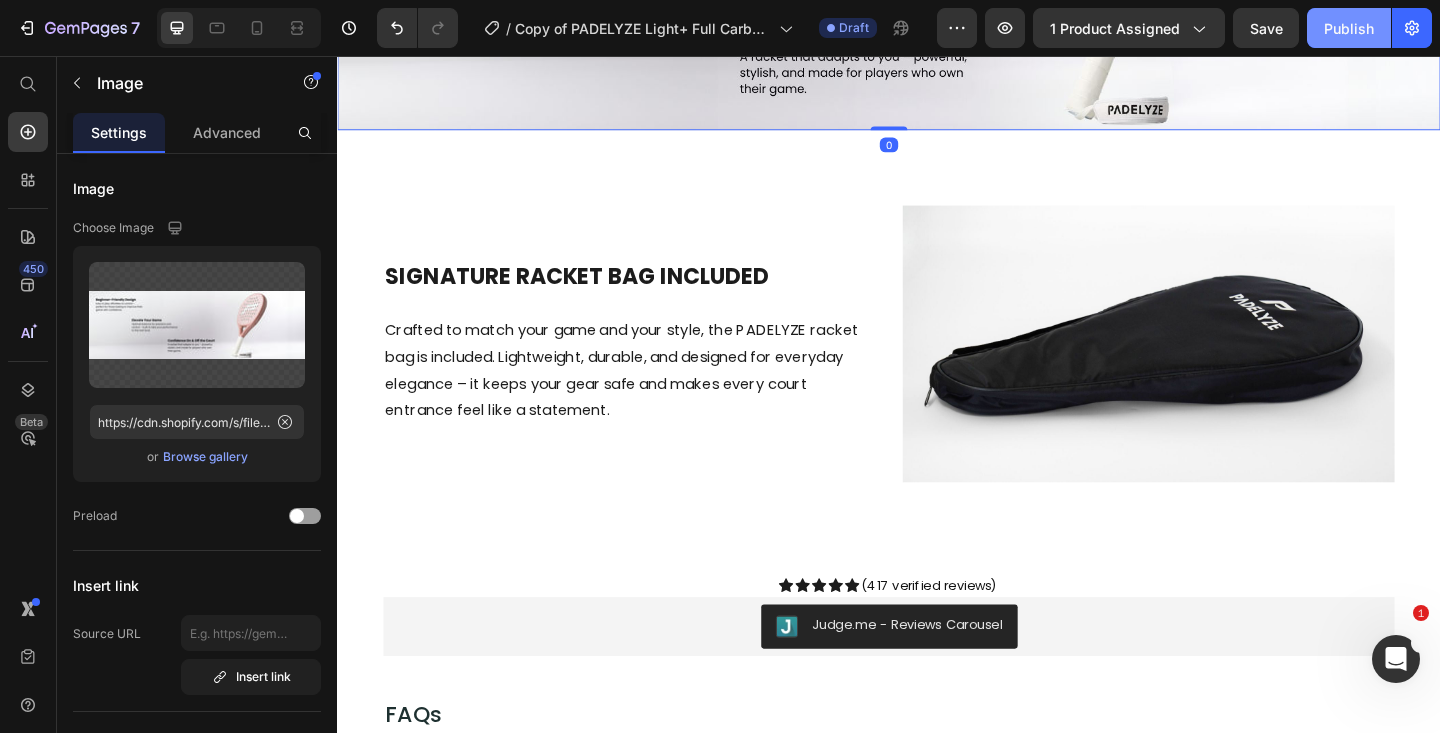 click on "Publish" at bounding box center [1349, 28] 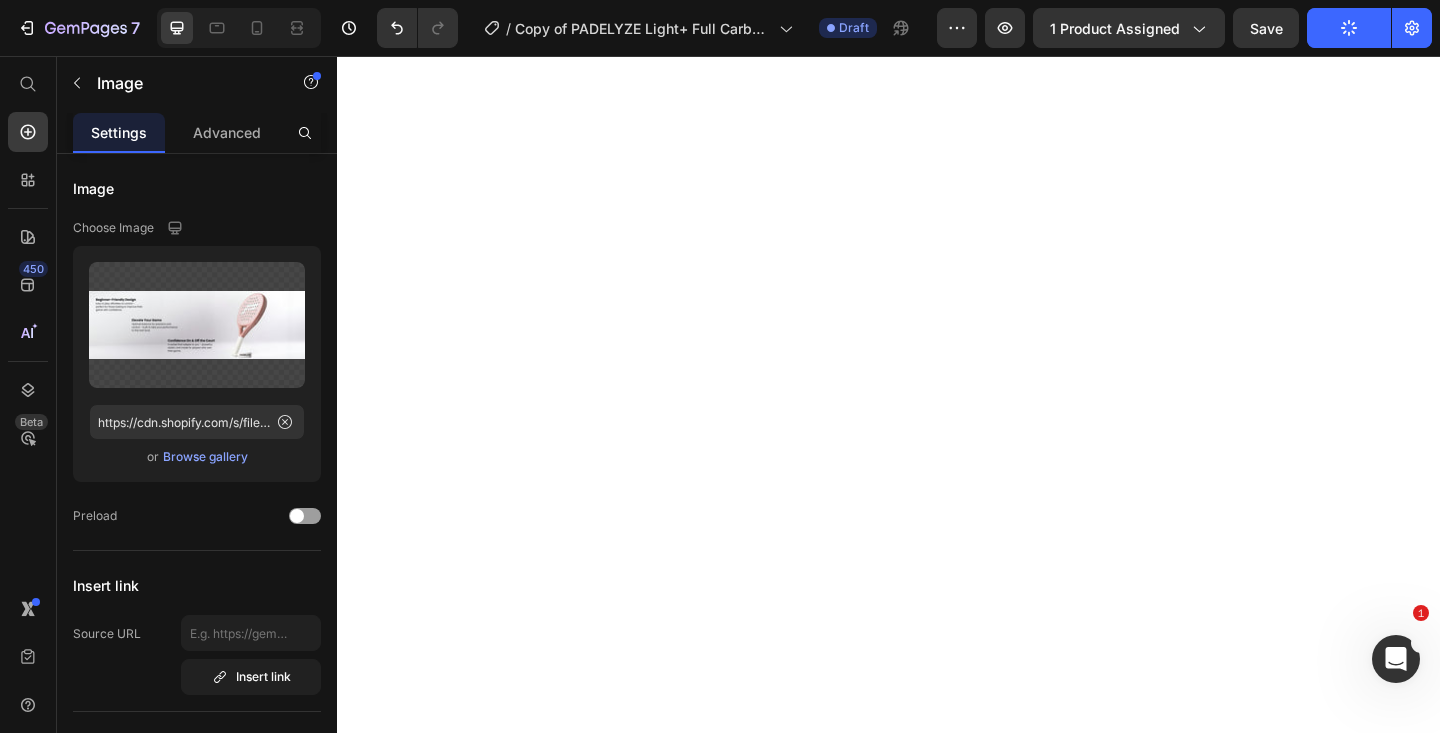 scroll, scrollTop: 0, scrollLeft: 0, axis: both 